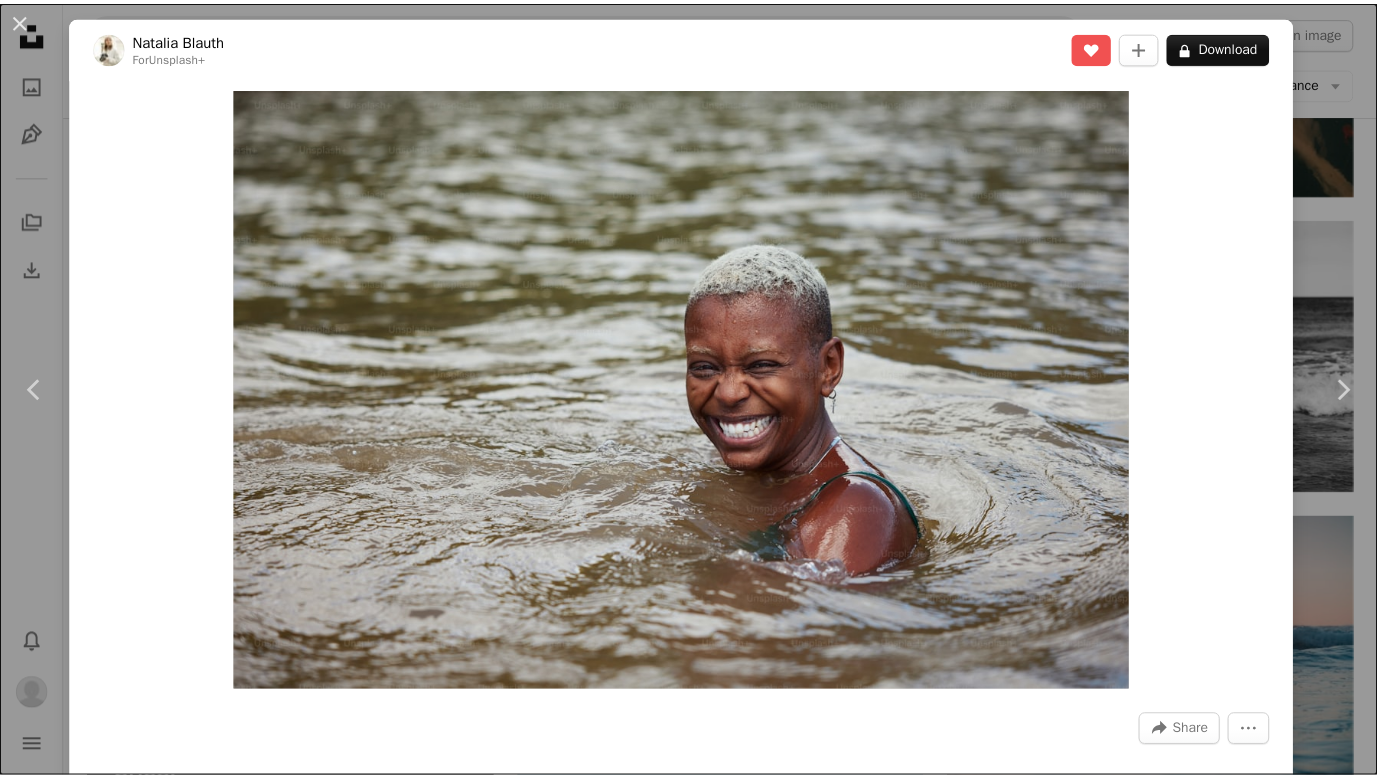 scroll, scrollTop: 0, scrollLeft: 0, axis: both 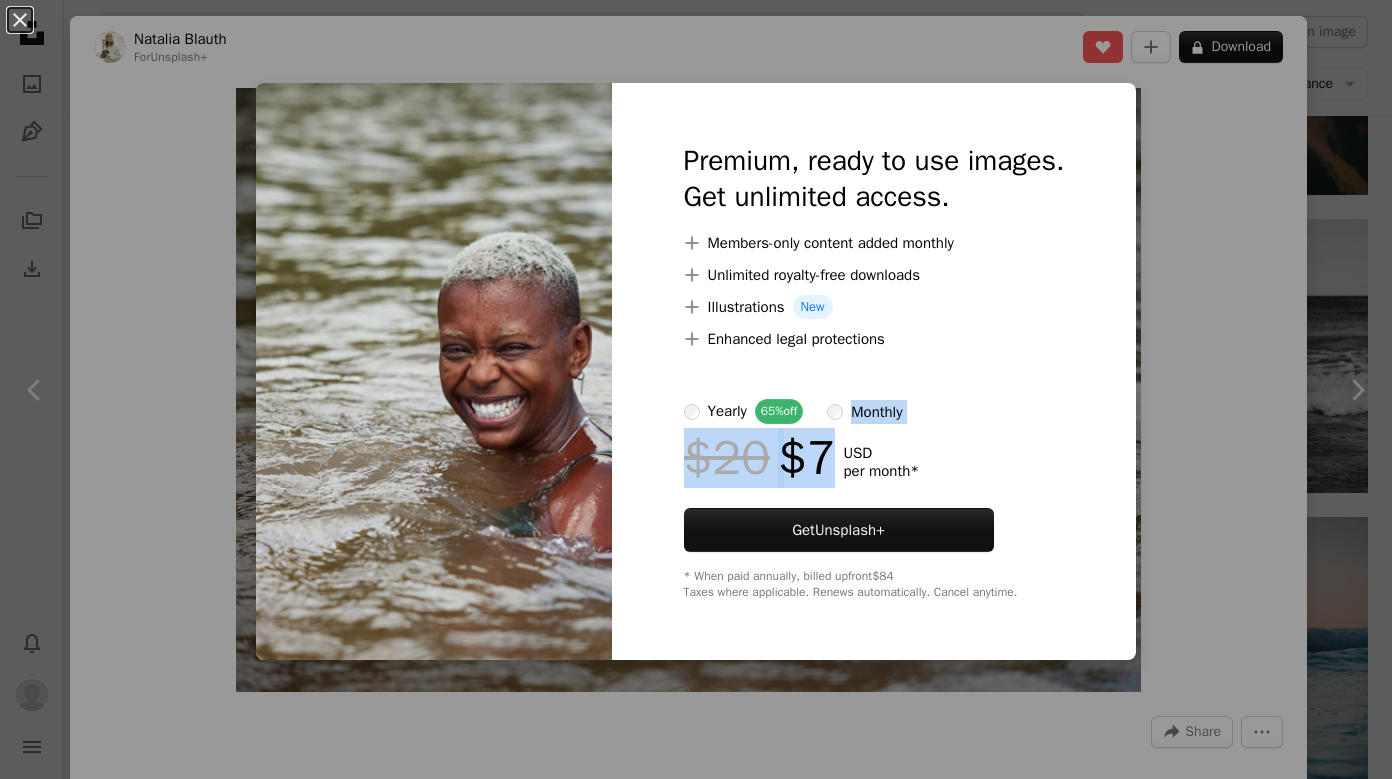 drag, startPoint x: 849, startPoint y: 402, endPoint x: 808, endPoint y: 431, distance: 50.219517 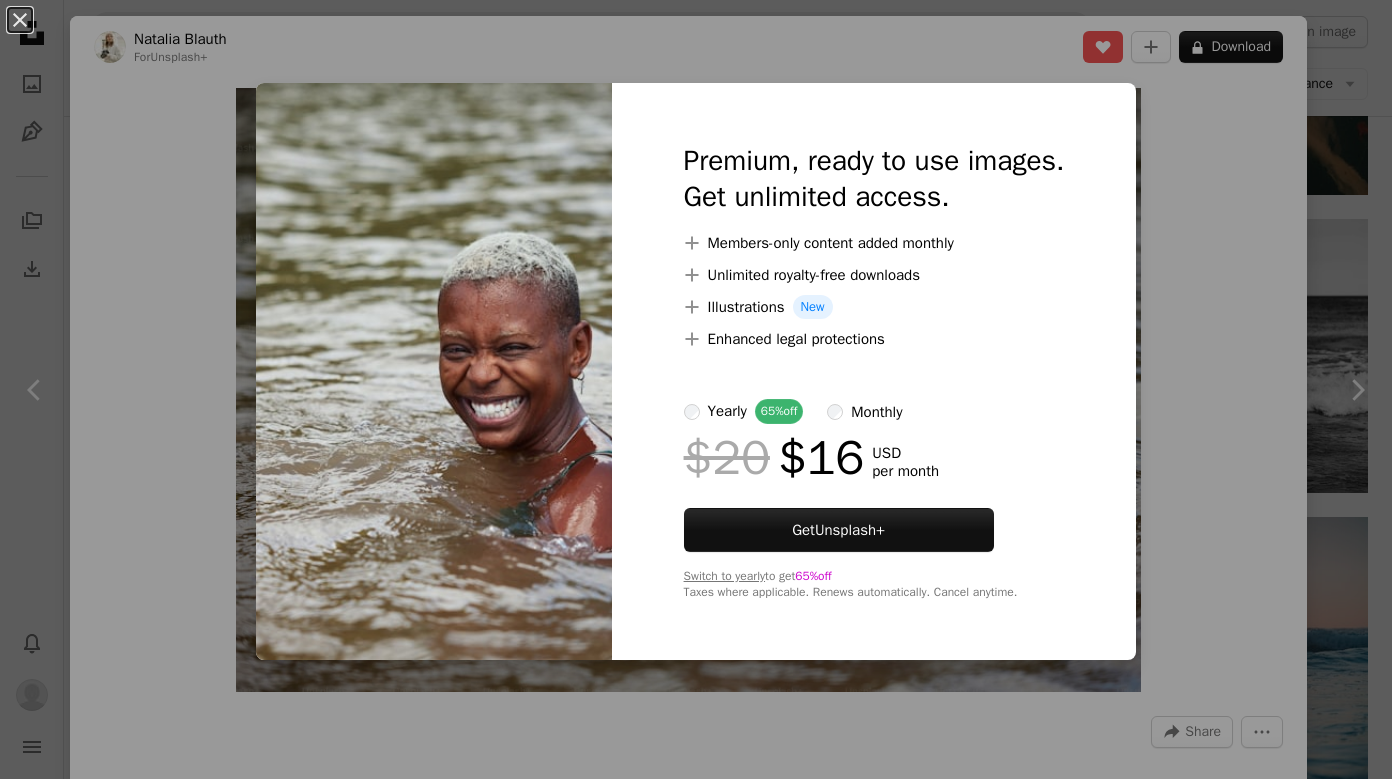 click on "An X shape Premium, ready to use images. Get unlimited access. A plus sign Members-only content added monthly A plus sign Unlimited royalty-free downloads A plus sign Illustrations  New A plus sign Enhanced legal protections yearly 65%  off monthly $20   $16 USD per month Get  Unsplash+ Switch to yearly  to get  65%  off Taxes where applicable. Renews automatically. Cancel anytime." at bounding box center (696, 389) 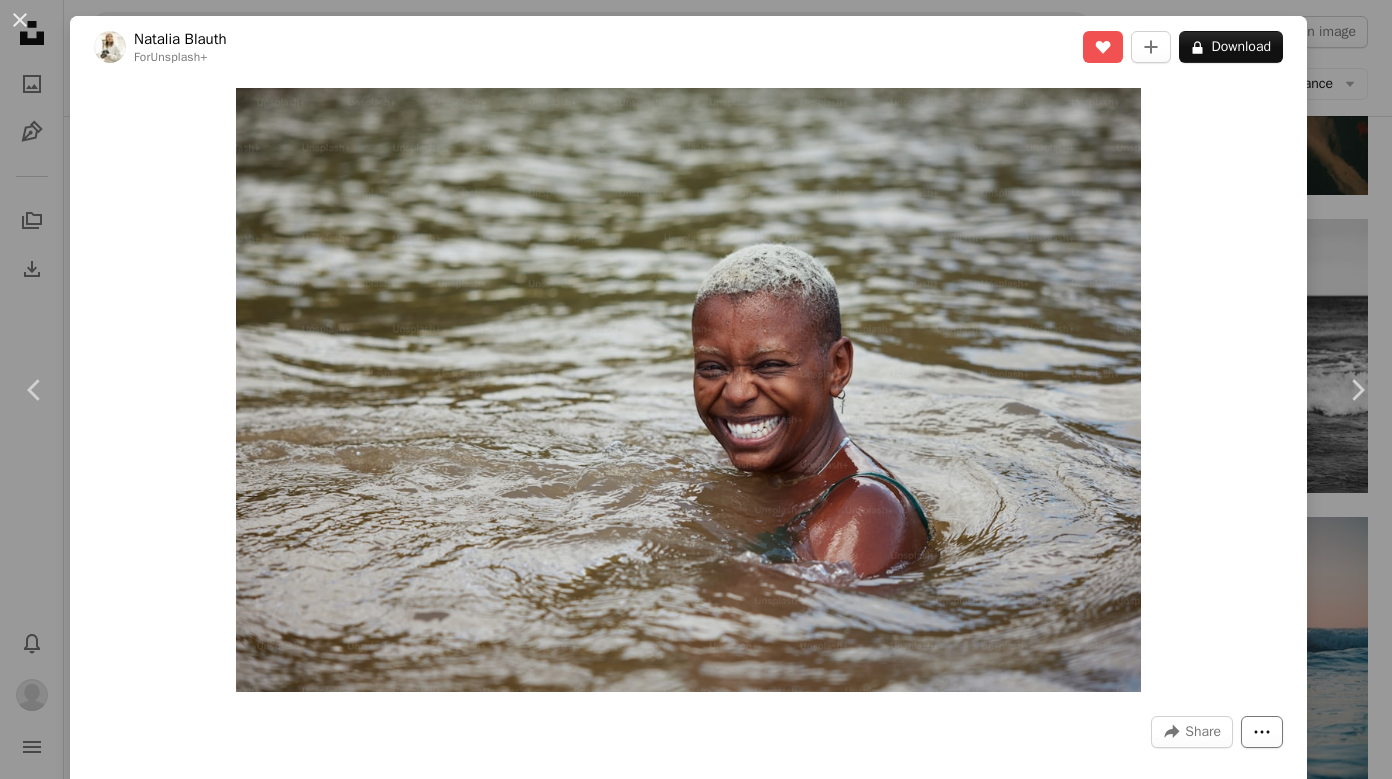 click on "More Actions" 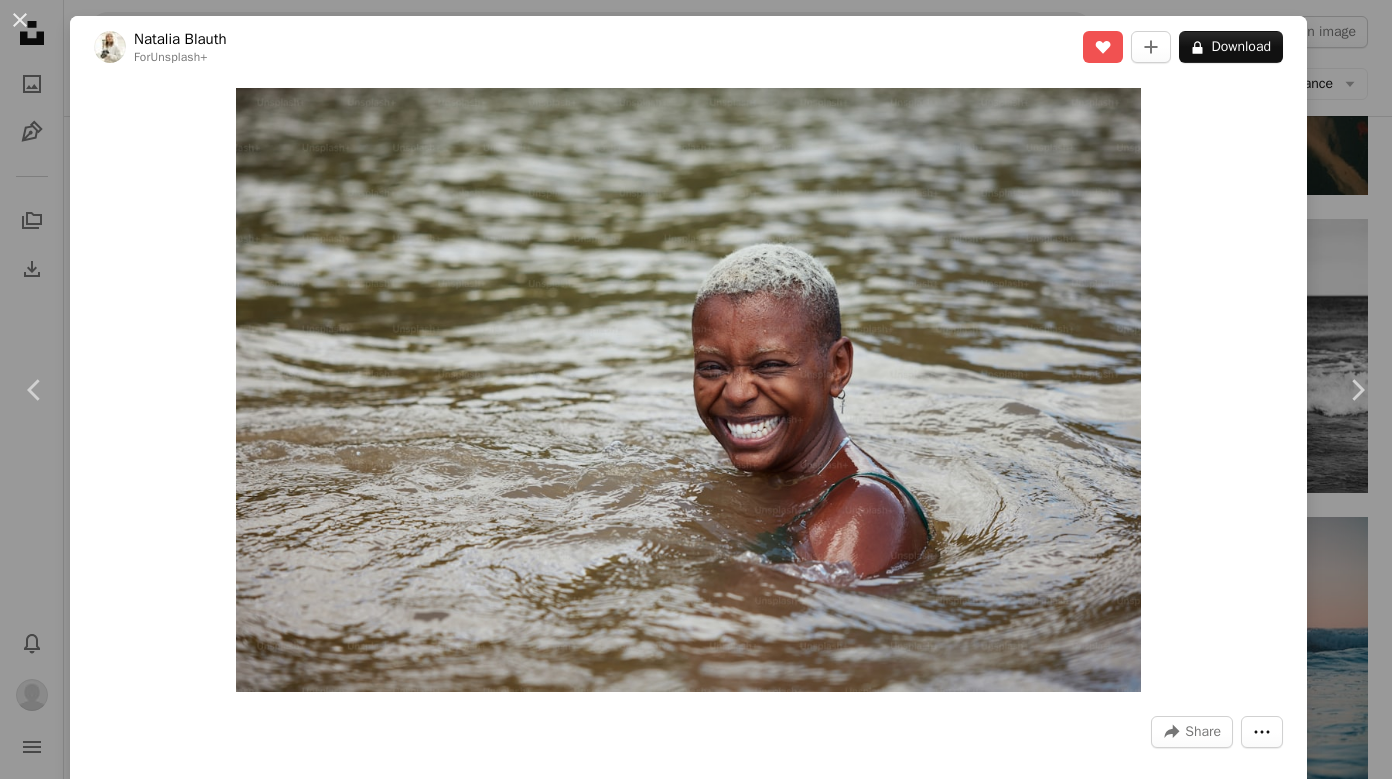 drag, startPoint x: 1245, startPoint y: 728, endPoint x: 1246, endPoint y: 691, distance: 37.01351 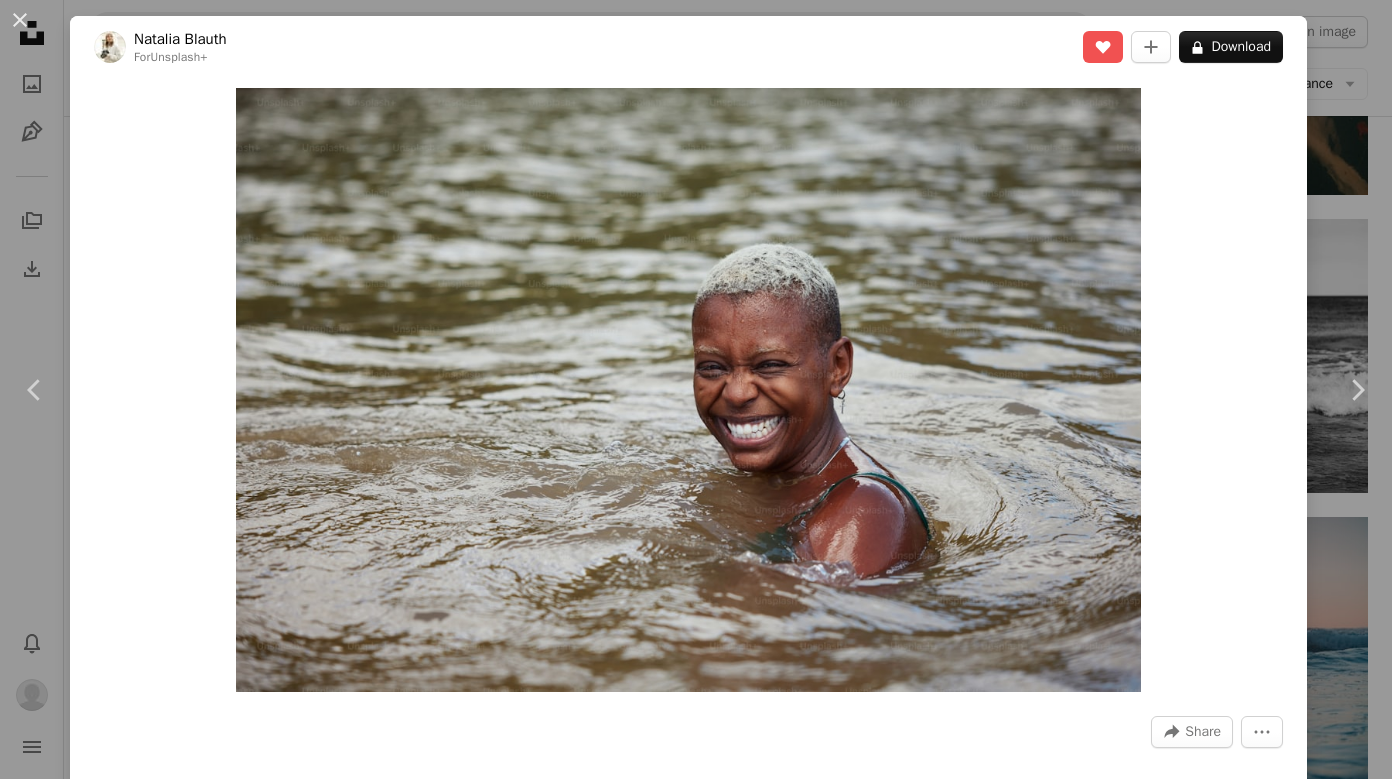 click on "An X shape Chevron left Chevron right Natalia Blauth For  Unsplash+ A heart A plus sign A lock Download Zoom in A forward-right arrow Share More Actions Calendar outlined Published on  January 13, 2023 Safety Licensed under the  Unsplash+ License beach woman sea people family summer female sand holiday vacation joy fun black woman relationship woman bikini short hair From this series Chevron right Plus sign for Unsplash+ Plus sign for Unsplash+ Plus sign for Unsplash+ Plus sign for Unsplash+ Plus sign for Unsplash+ Plus sign for Unsplash+ Plus sign for Unsplash+ Plus sign for Unsplash+ Plus sign for Unsplash+ Plus sign for Unsplash+ Related images Plus sign for Unsplash+ A heart A plus sign Natalia Blauth For  Unsplash+ A lock Download Plus sign for Unsplash+ A heart A plus sign Natalia Blauth For  Unsplash+ A lock Download Plus sign for Unsplash+ A heart A plus sign Natalia Blauth For  Unsplash+ A lock Download Plus sign for Unsplash+ A heart A plus sign Natalia Blauth For  Unsplash+ A lock Download A heart" at bounding box center (696, 389) 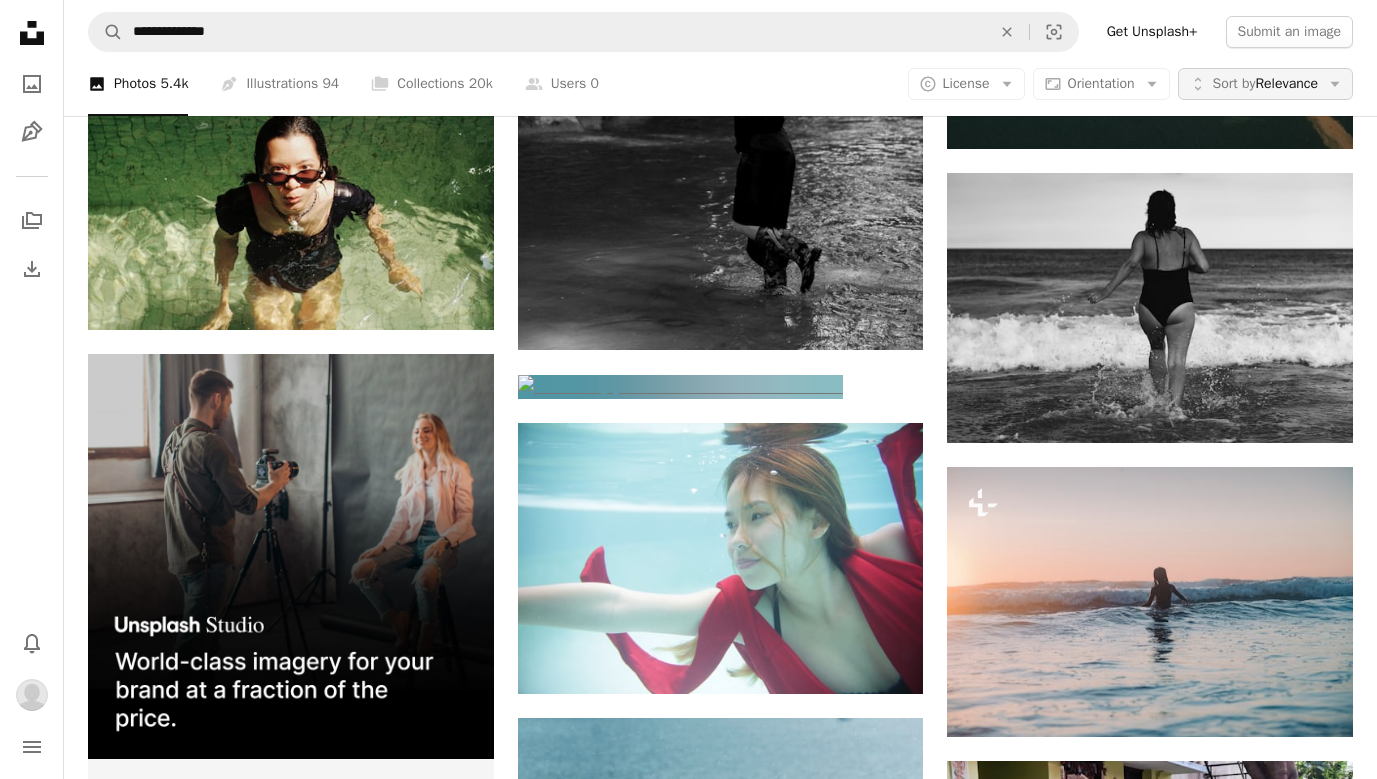 click on "Sort by  Relevance" at bounding box center (1265, 84) 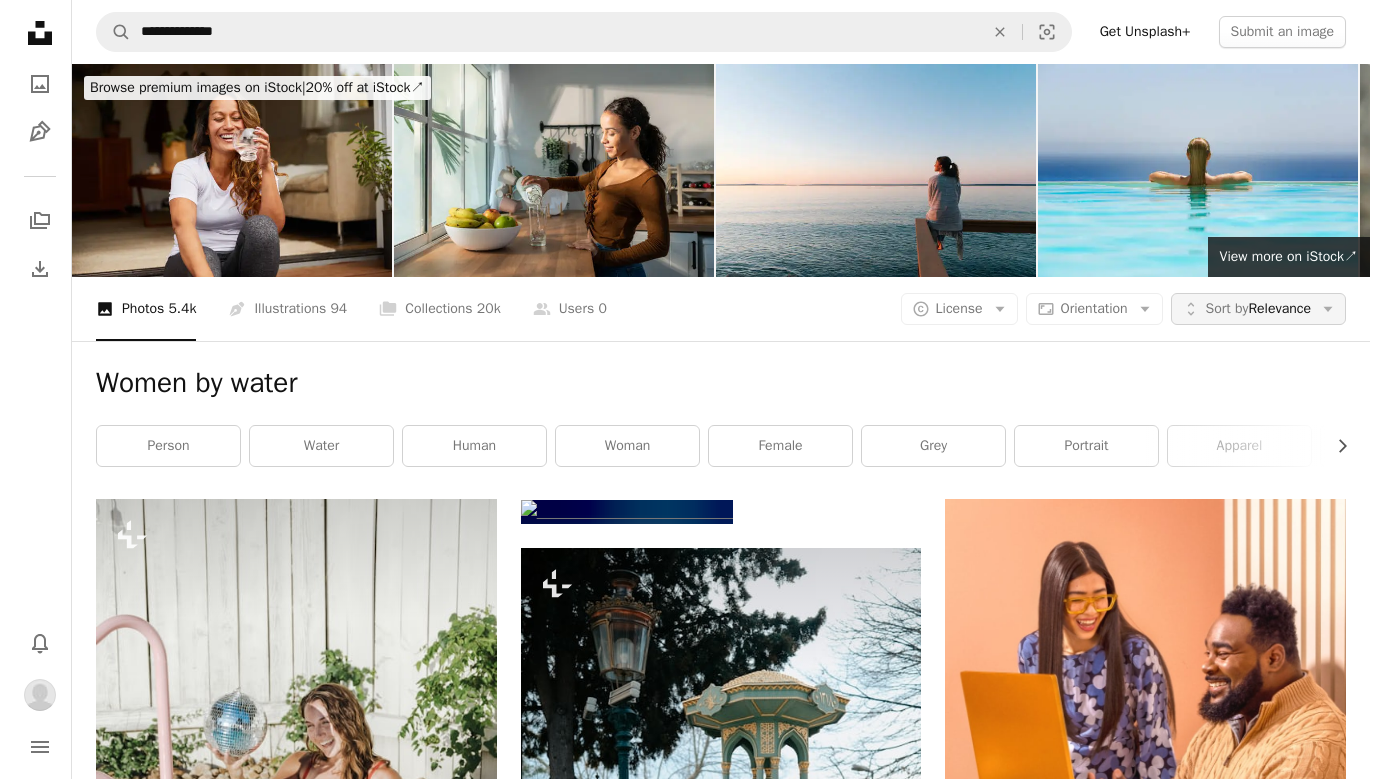 scroll, scrollTop: 0, scrollLeft: 0, axis: both 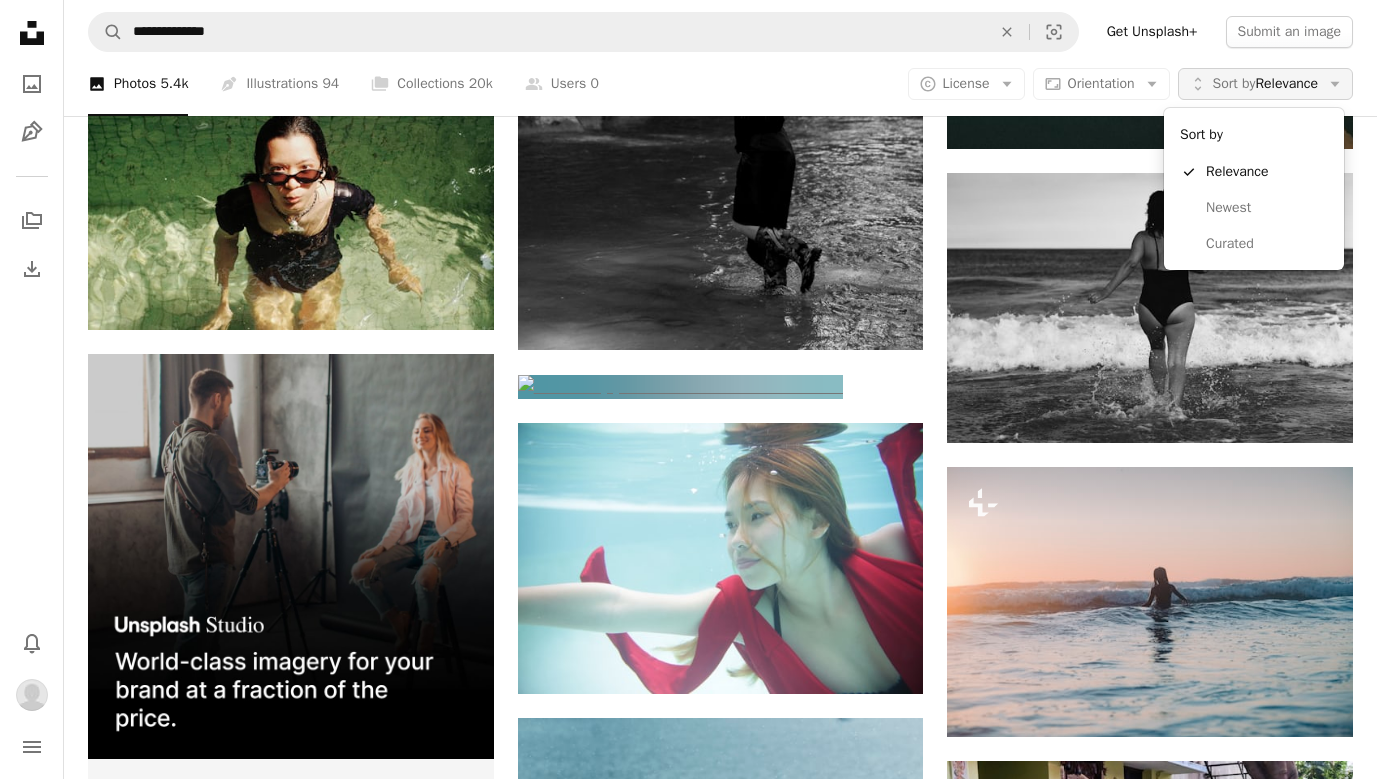 click on "Sort by  Relevance" at bounding box center (1265, 84) 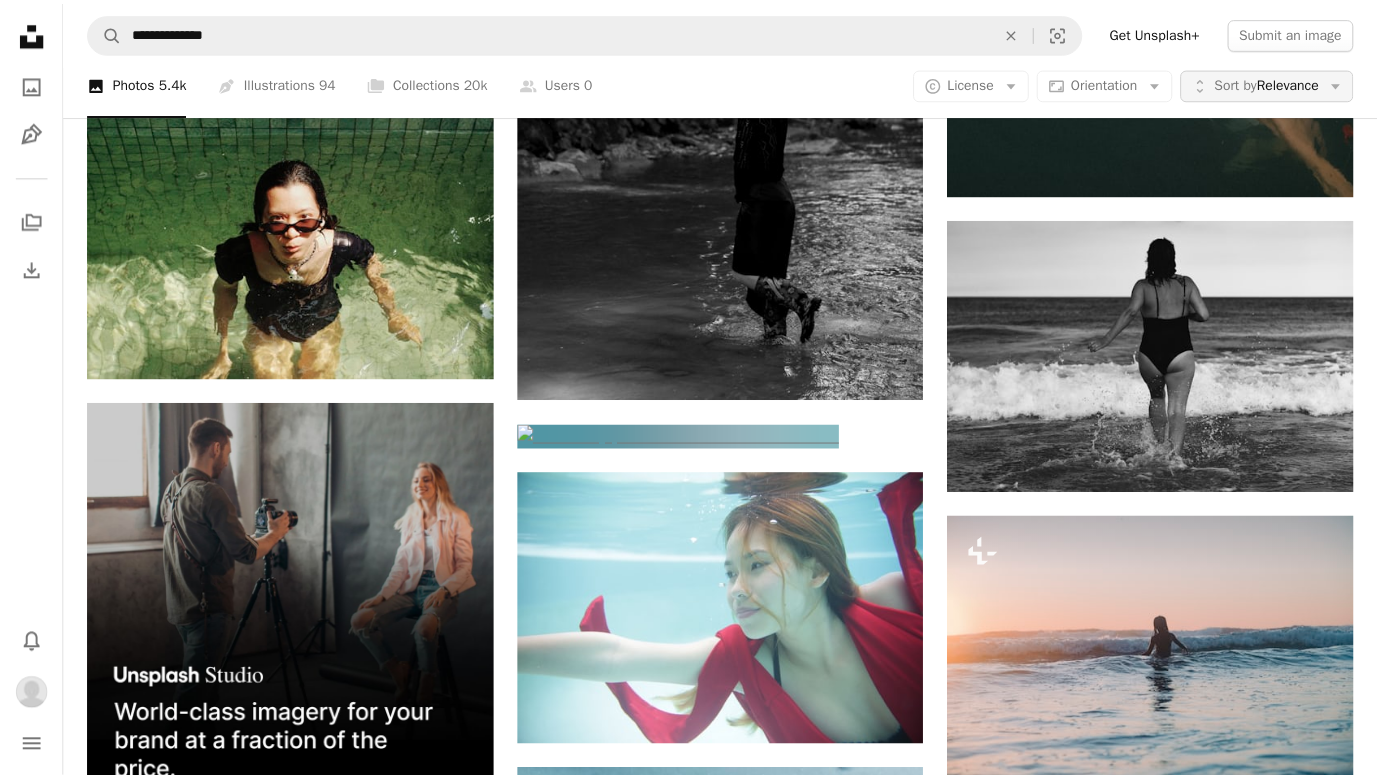 scroll, scrollTop: 4425, scrollLeft: 0, axis: vertical 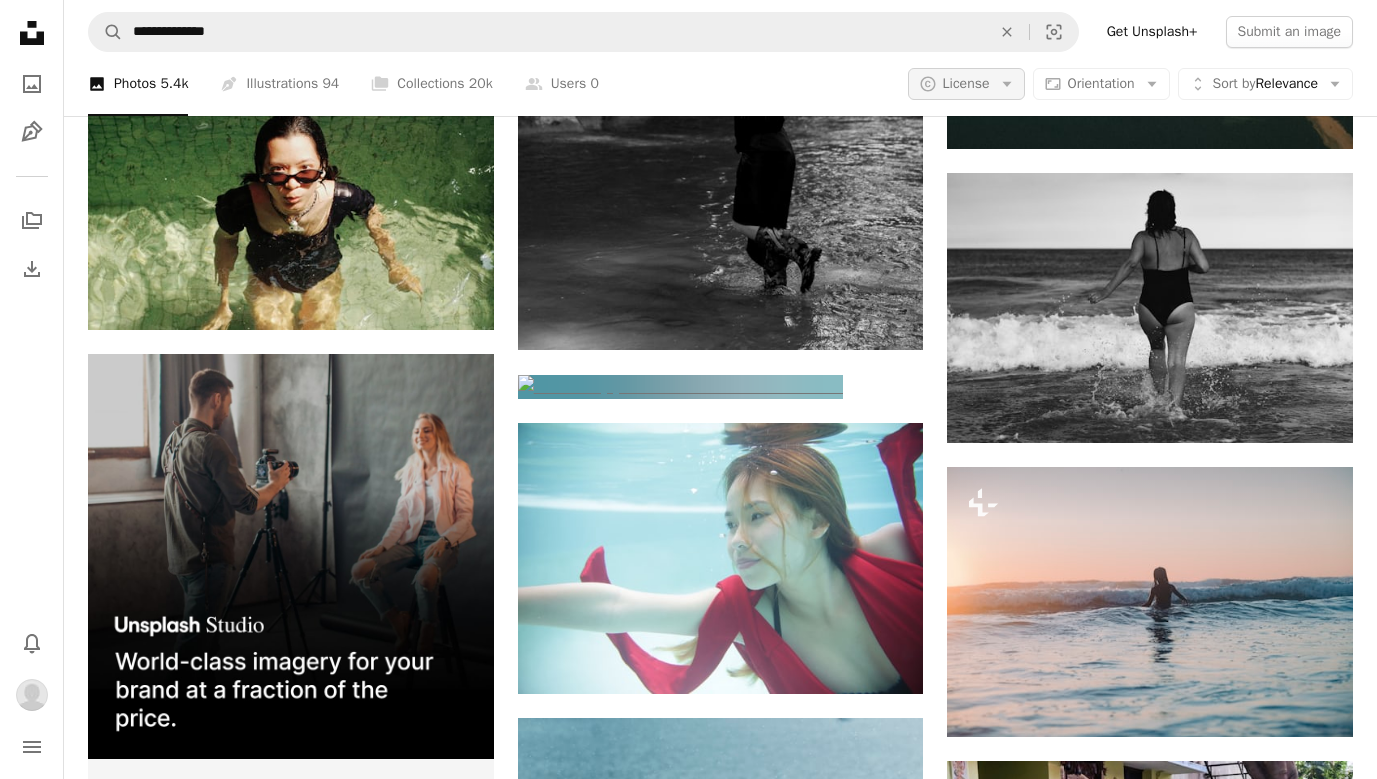 click on "License" at bounding box center [966, 83] 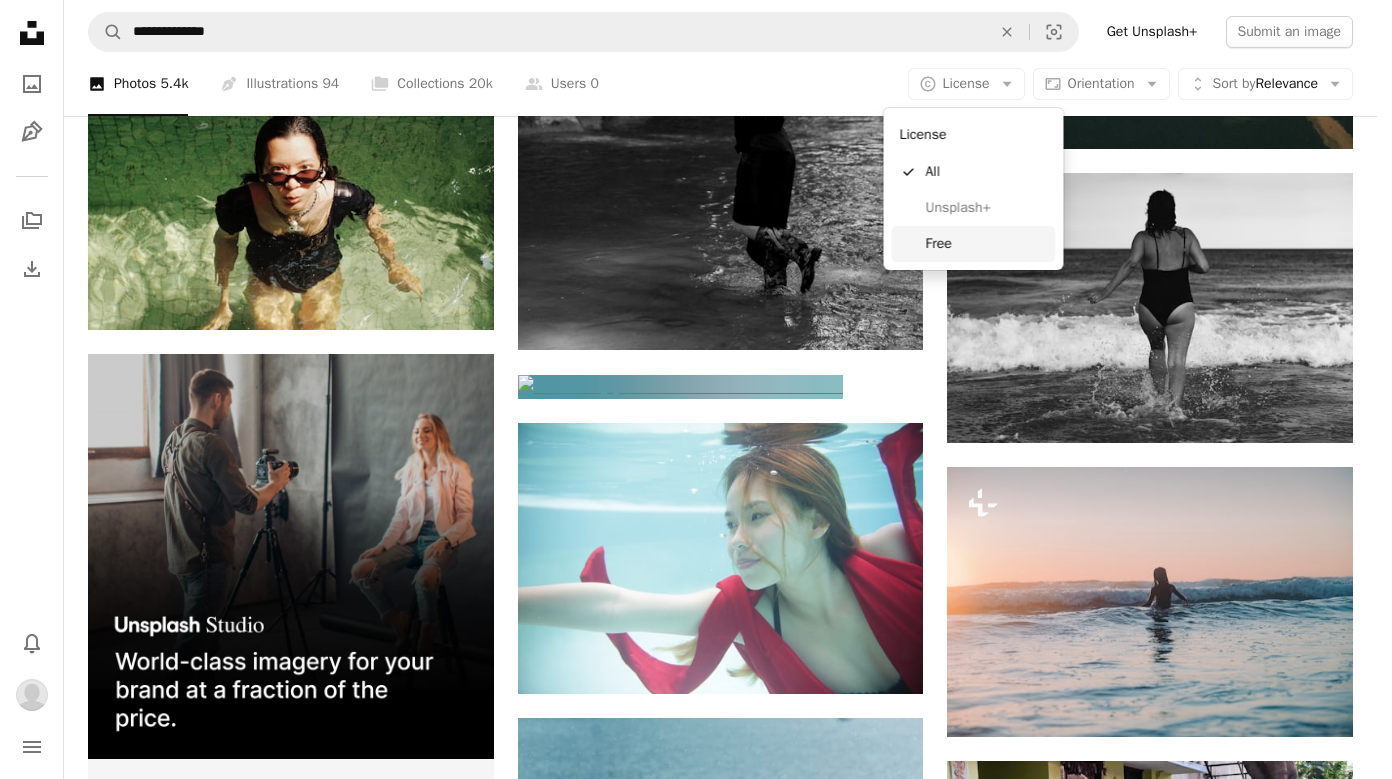 click on "Free" at bounding box center (987, 244) 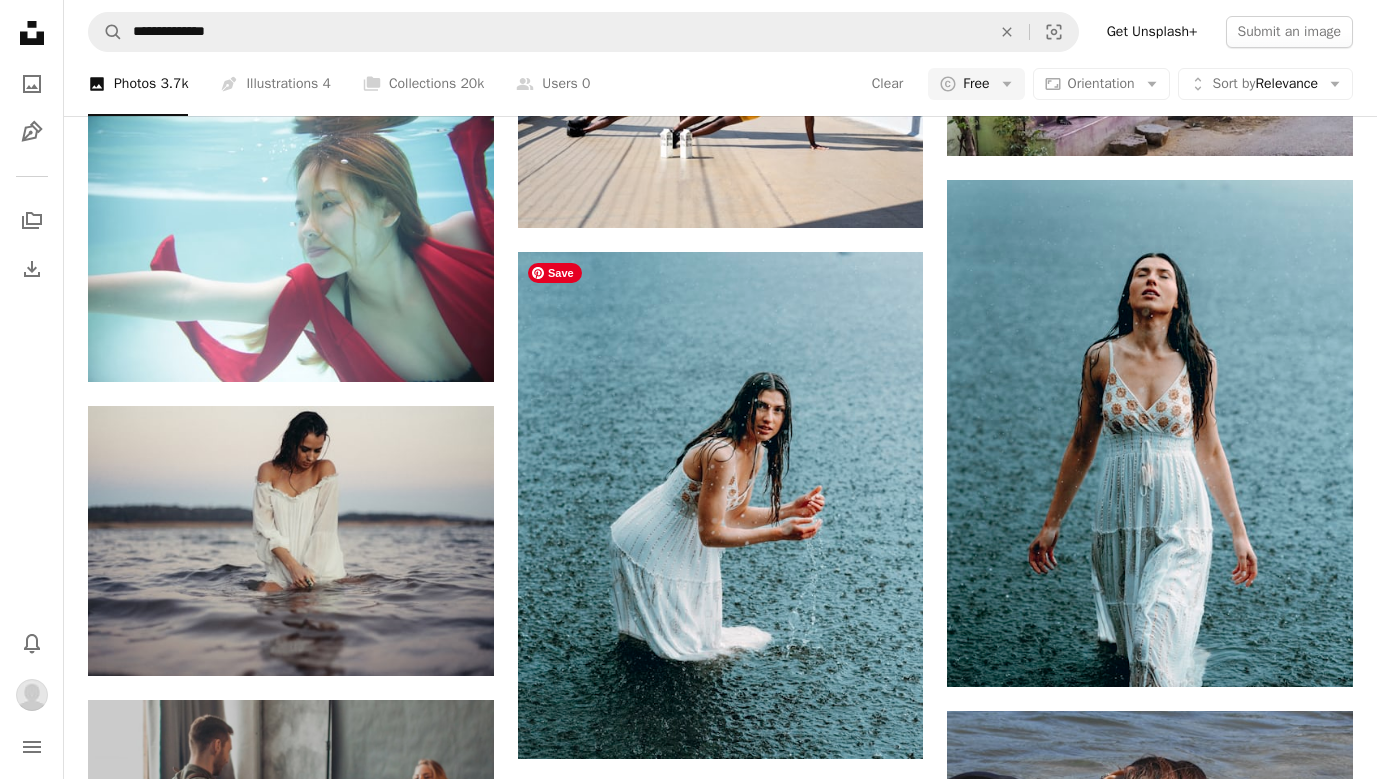 scroll, scrollTop: 4854, scrollLeft: 0, axis: vertical 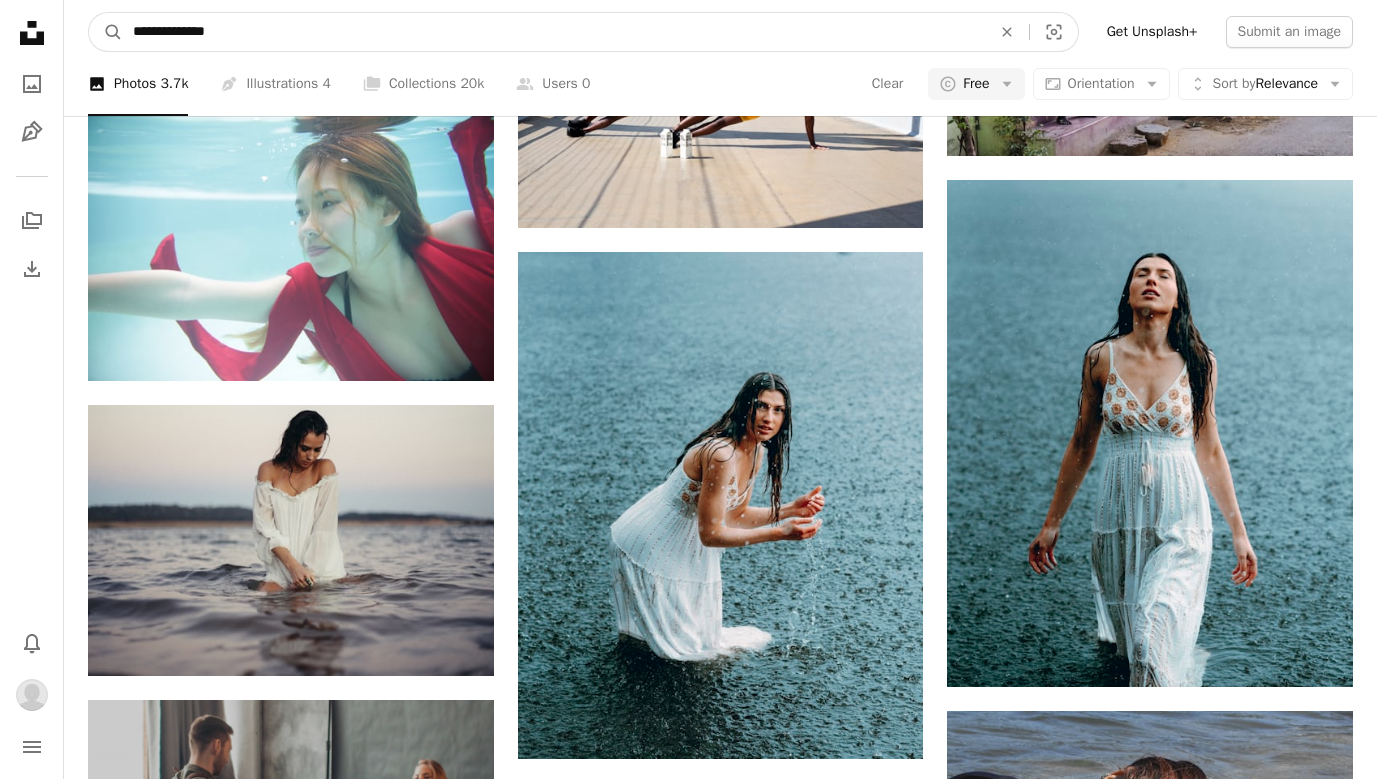 drag, startPoint x: 278, startPoint y: 37, endPoint x: 177, endPoint y: 34, distance: 101.04455 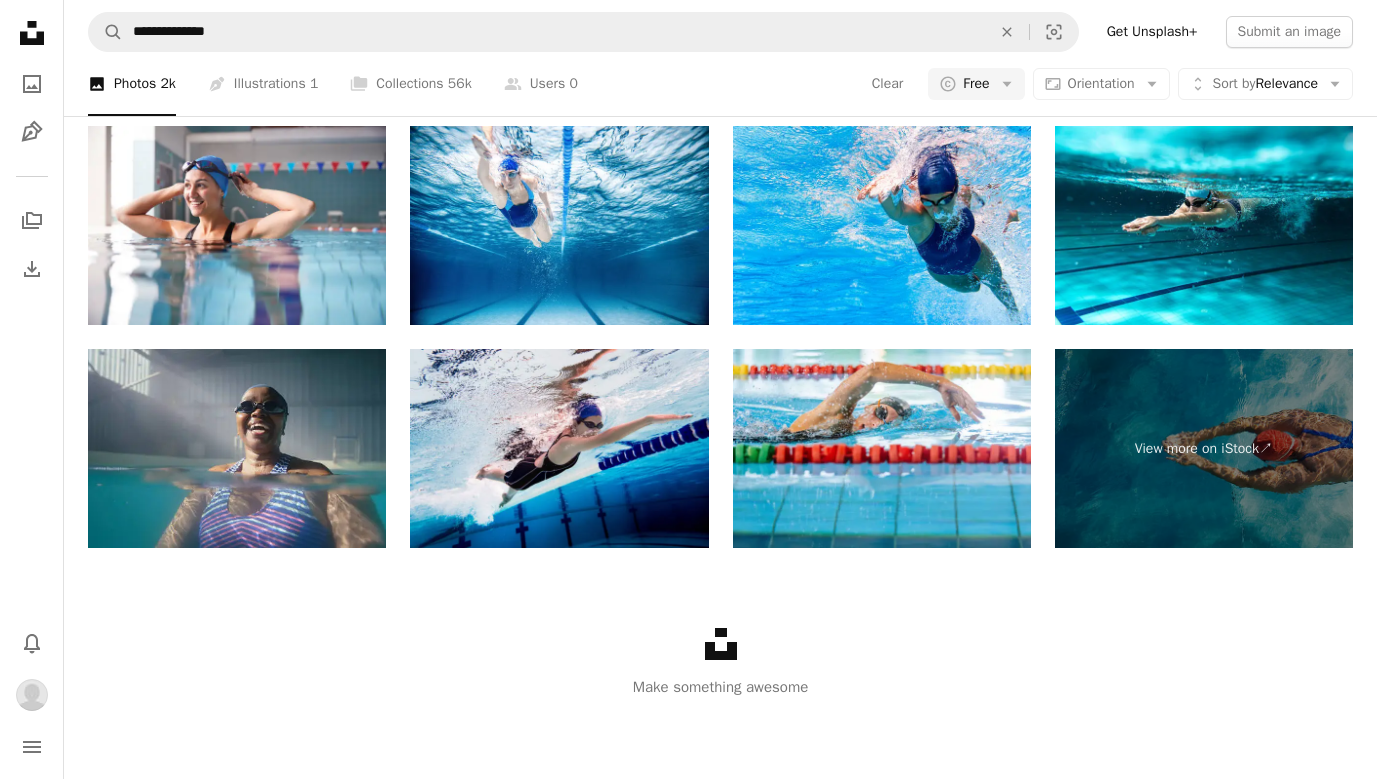 scroll, scrollTop: 2920, scrollLeft: 0, axis: vertical 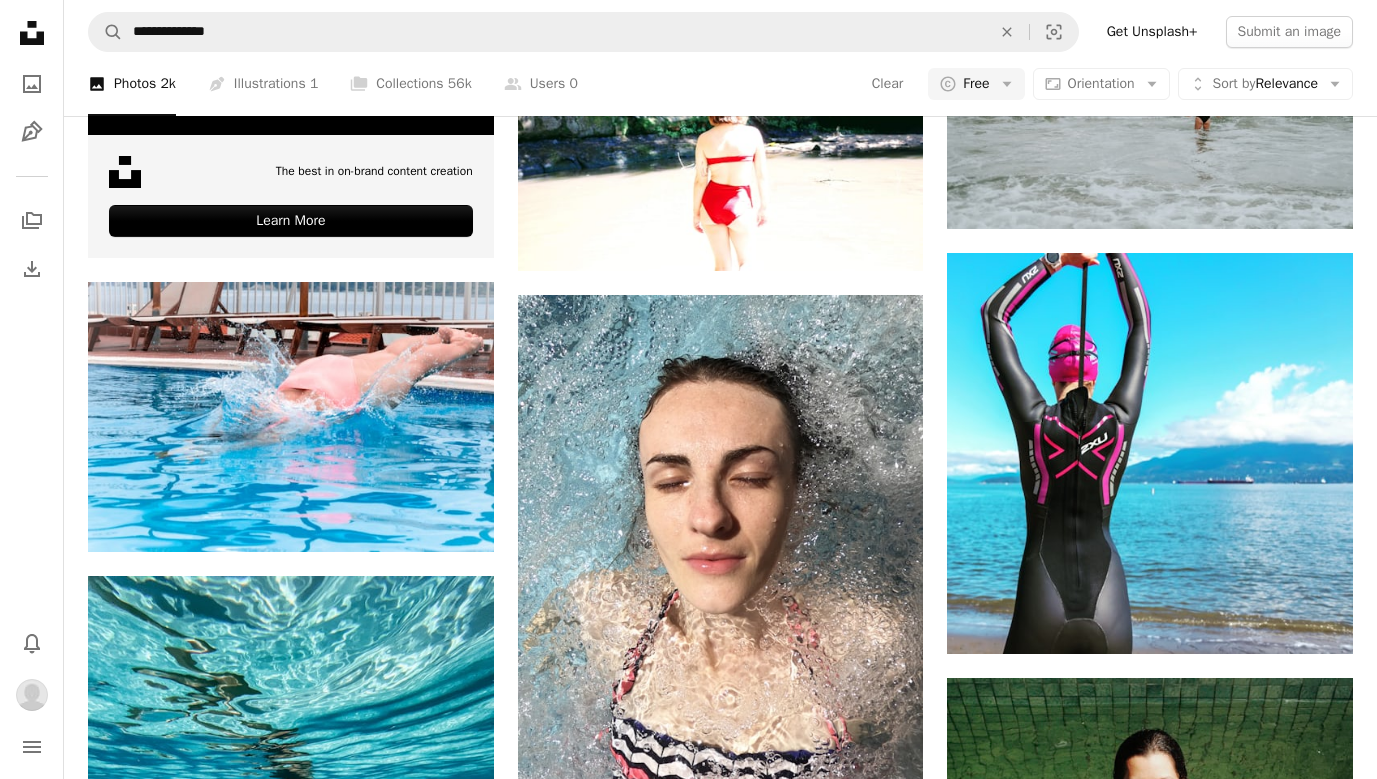 click at bounding box center (291, -726) 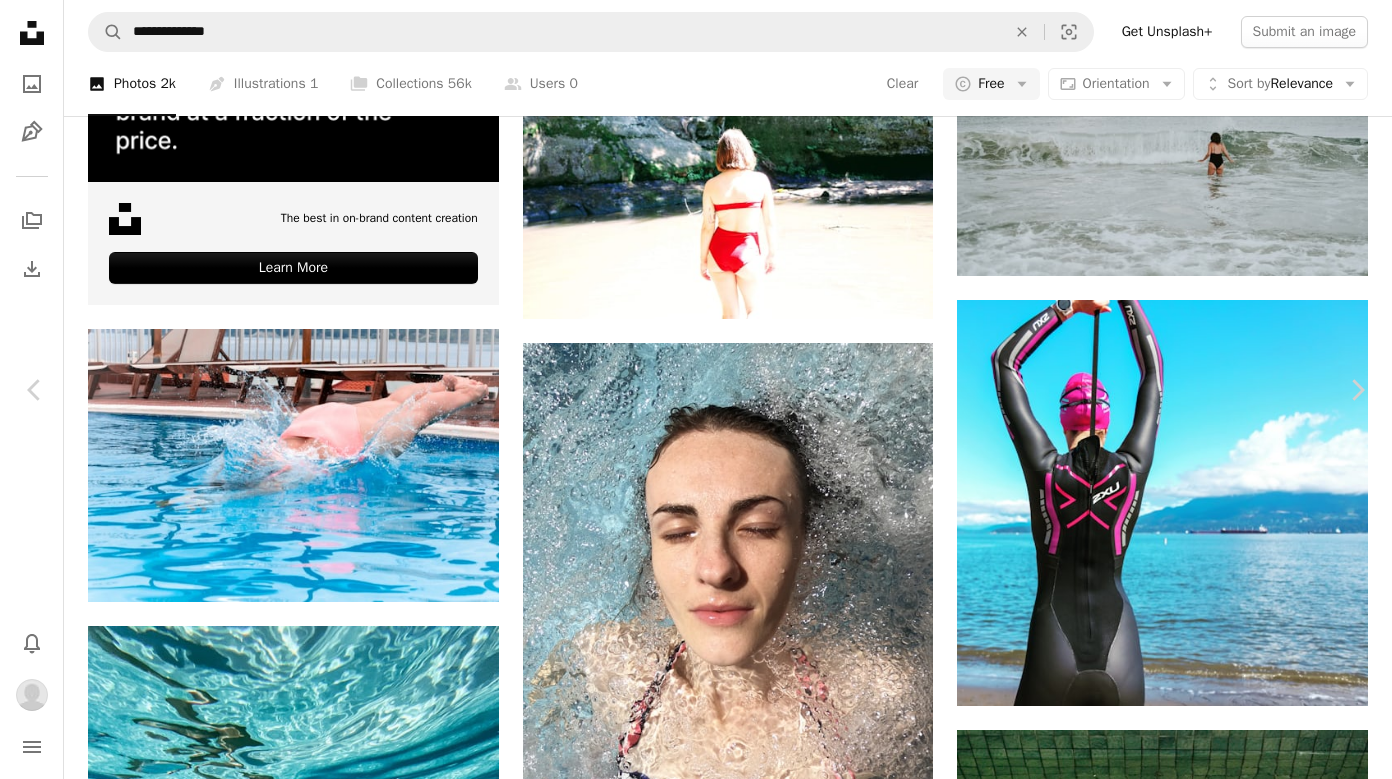 click on "A heart" 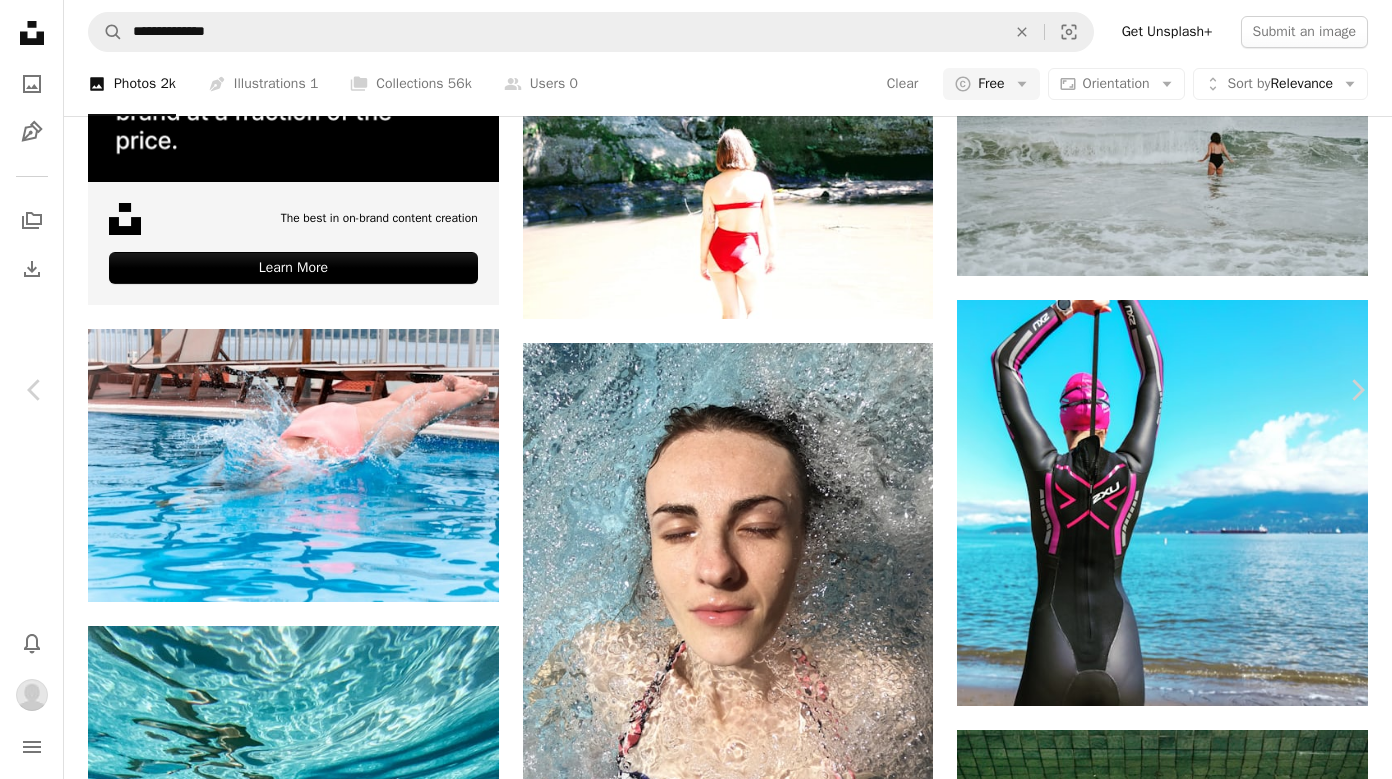 click on "Download" at bounding box center (1207, 2015) 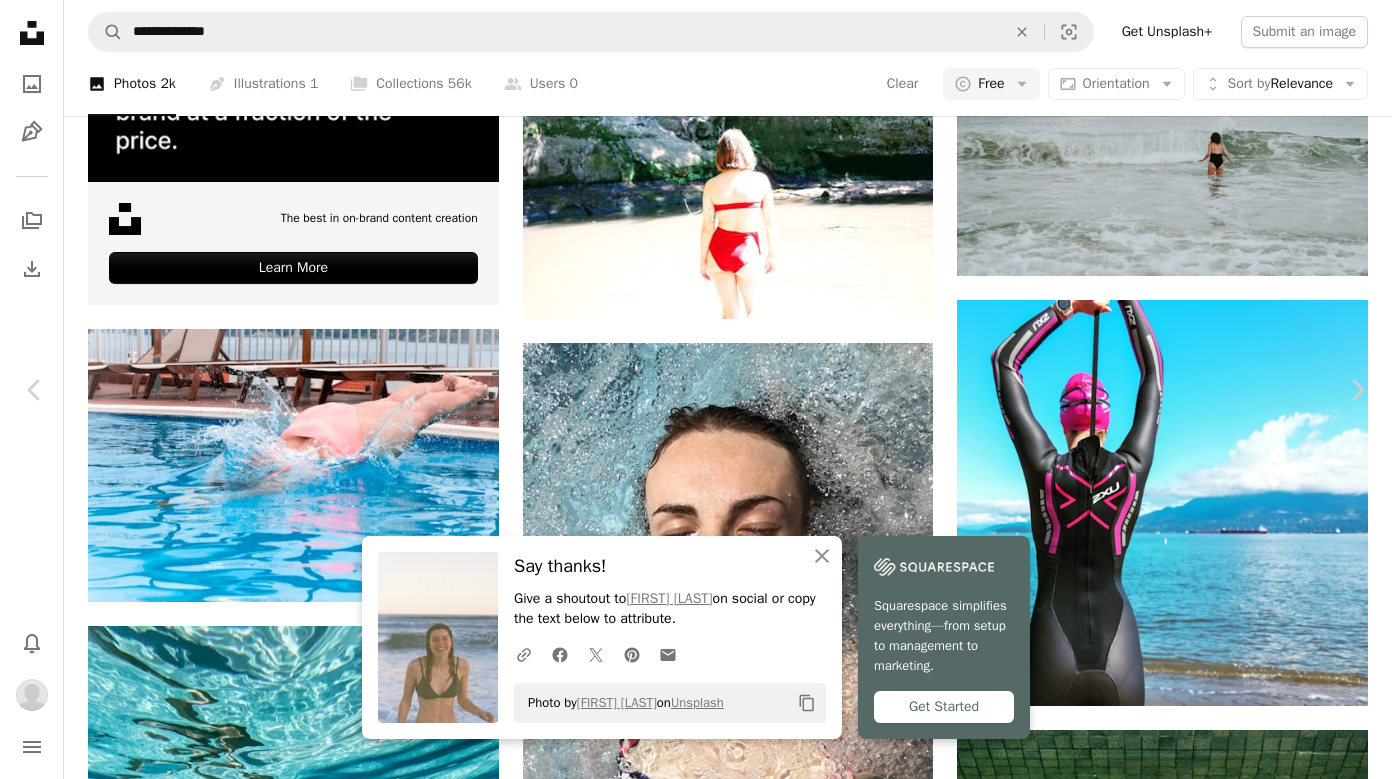 click on "An X shape" at bounding box center [20, 20] 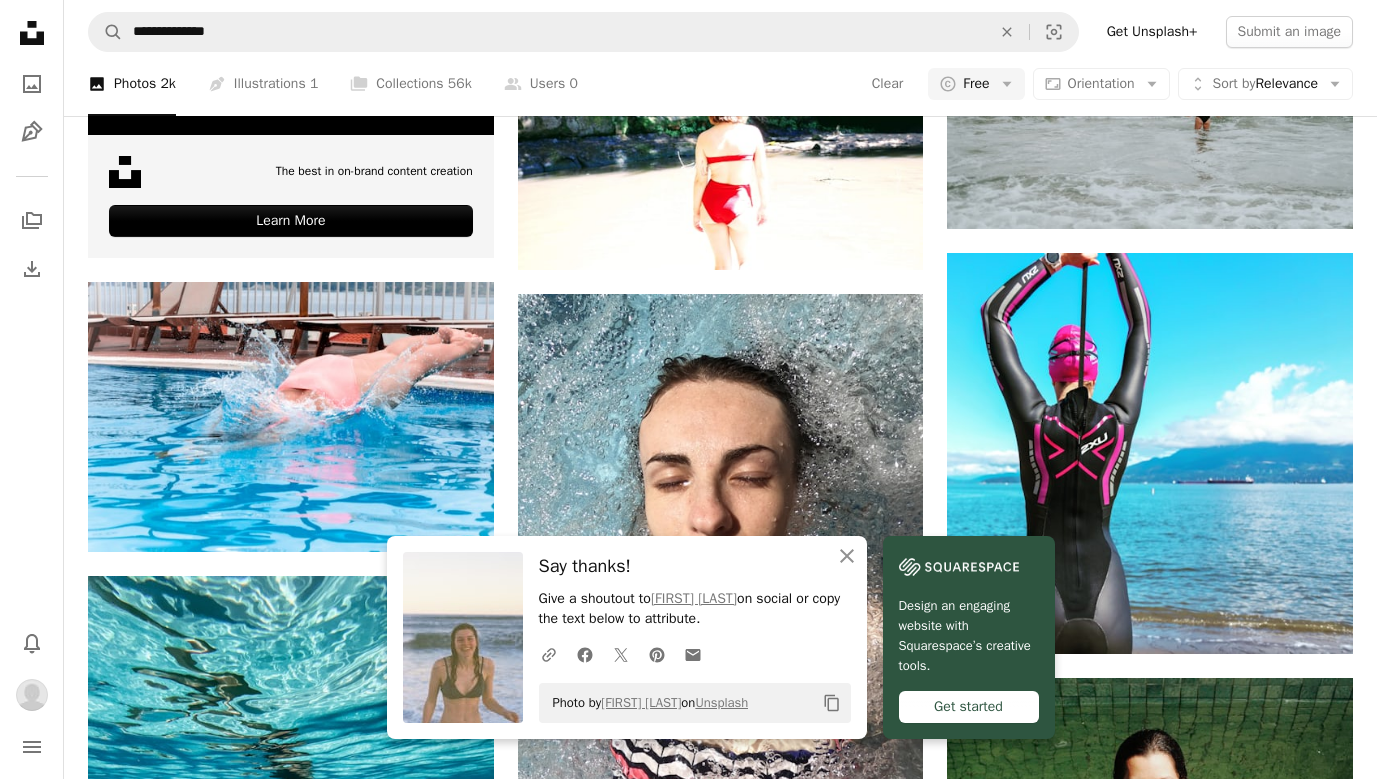 scroll, scrollTop: 3939, scrollLeft: 0, axis: vertical 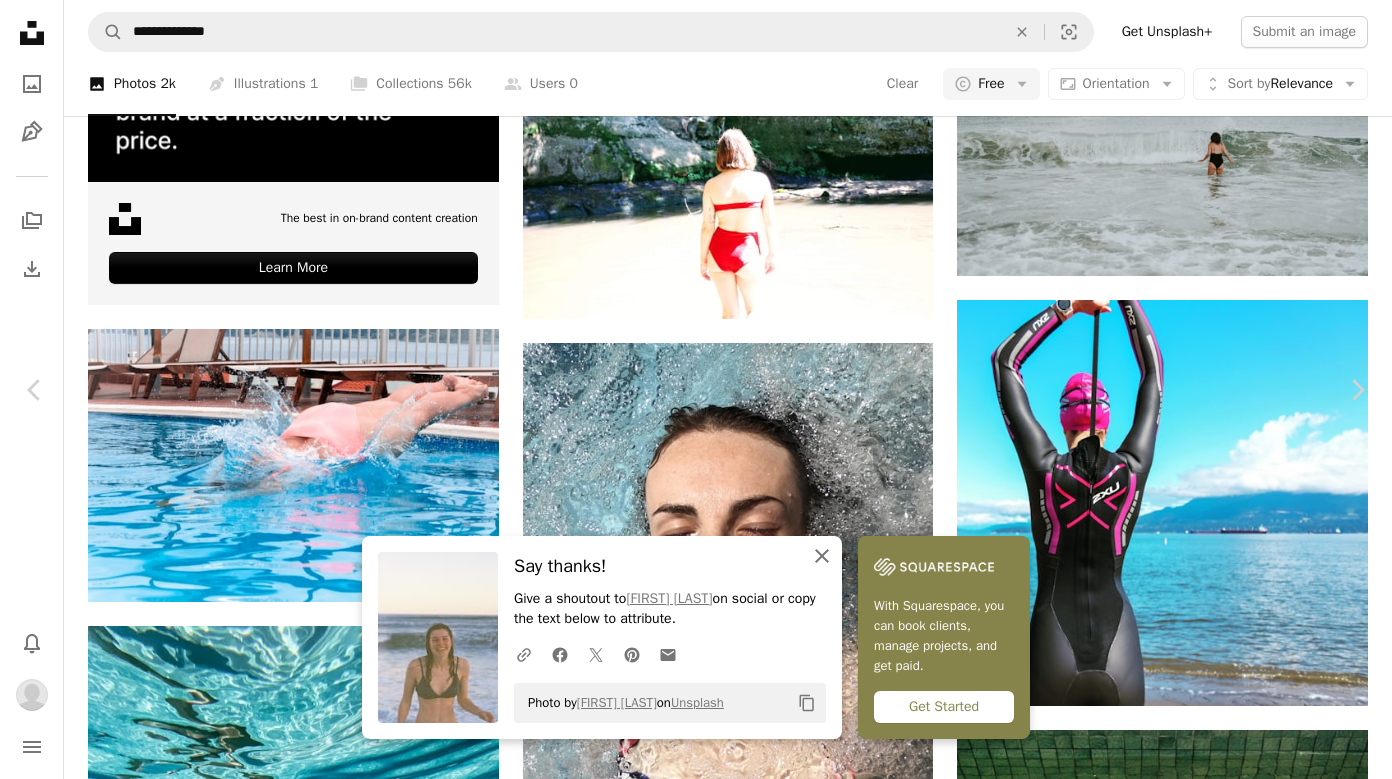 click on "An X shape" 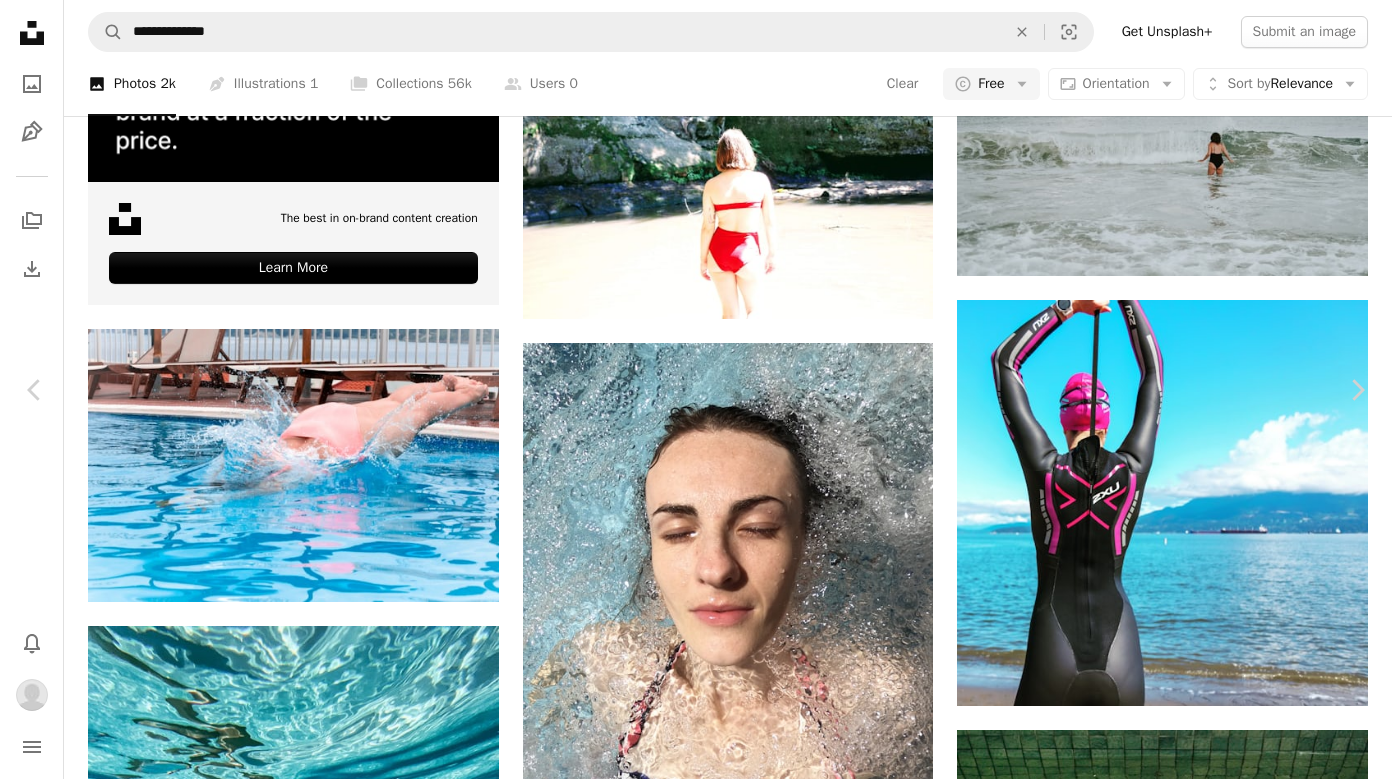 click on "Download" at bounding box center [1207, 5946] 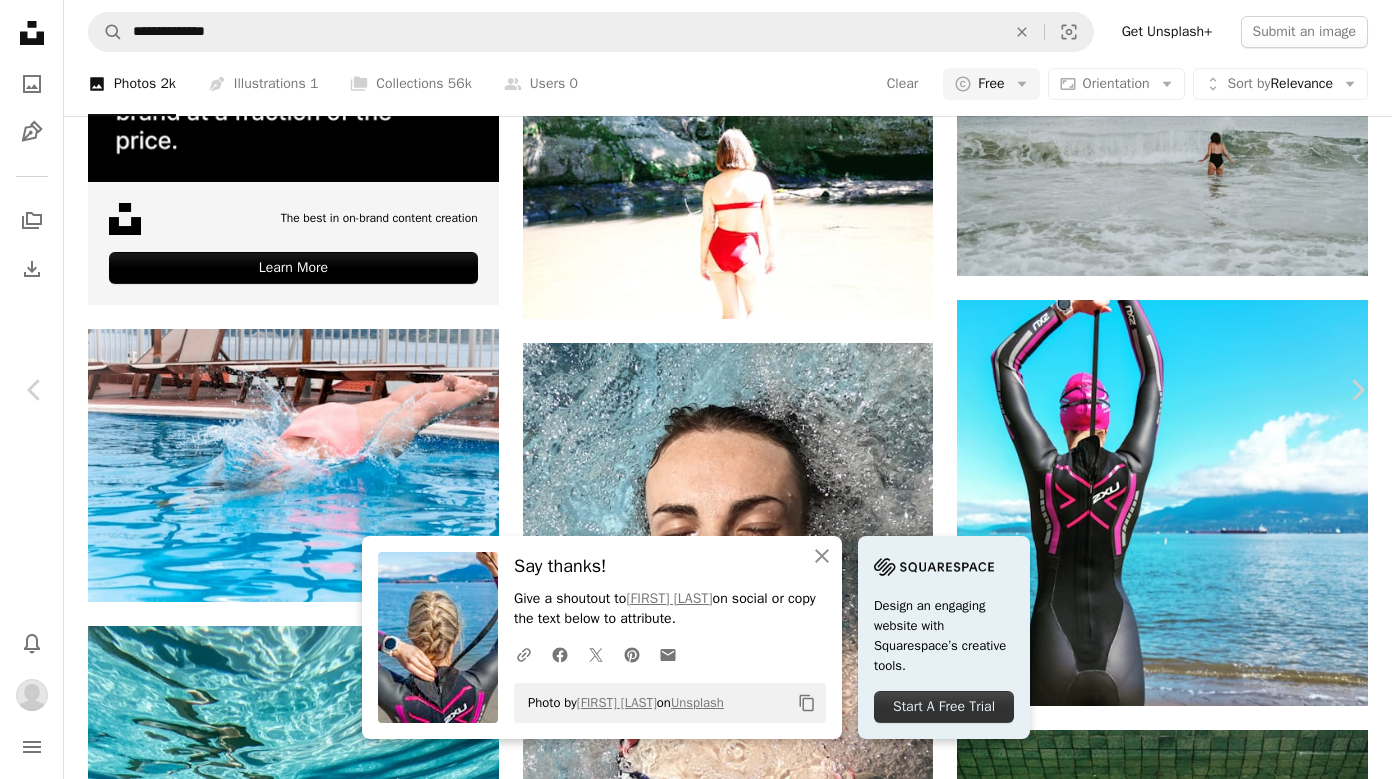 click on "An X shape" at bounding box center (20, 20) 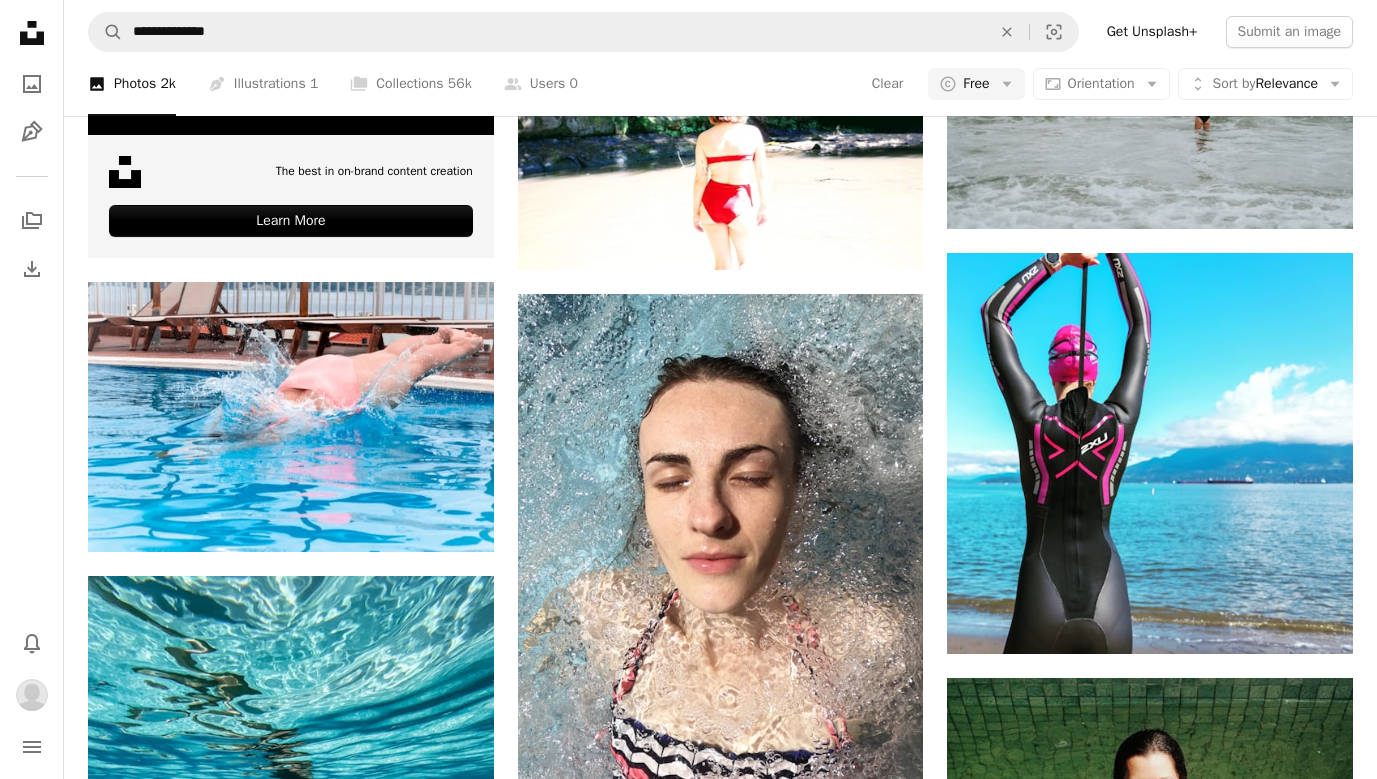 scroll, scrollTop: 9189, scrollLeft: 0, axis: vertical 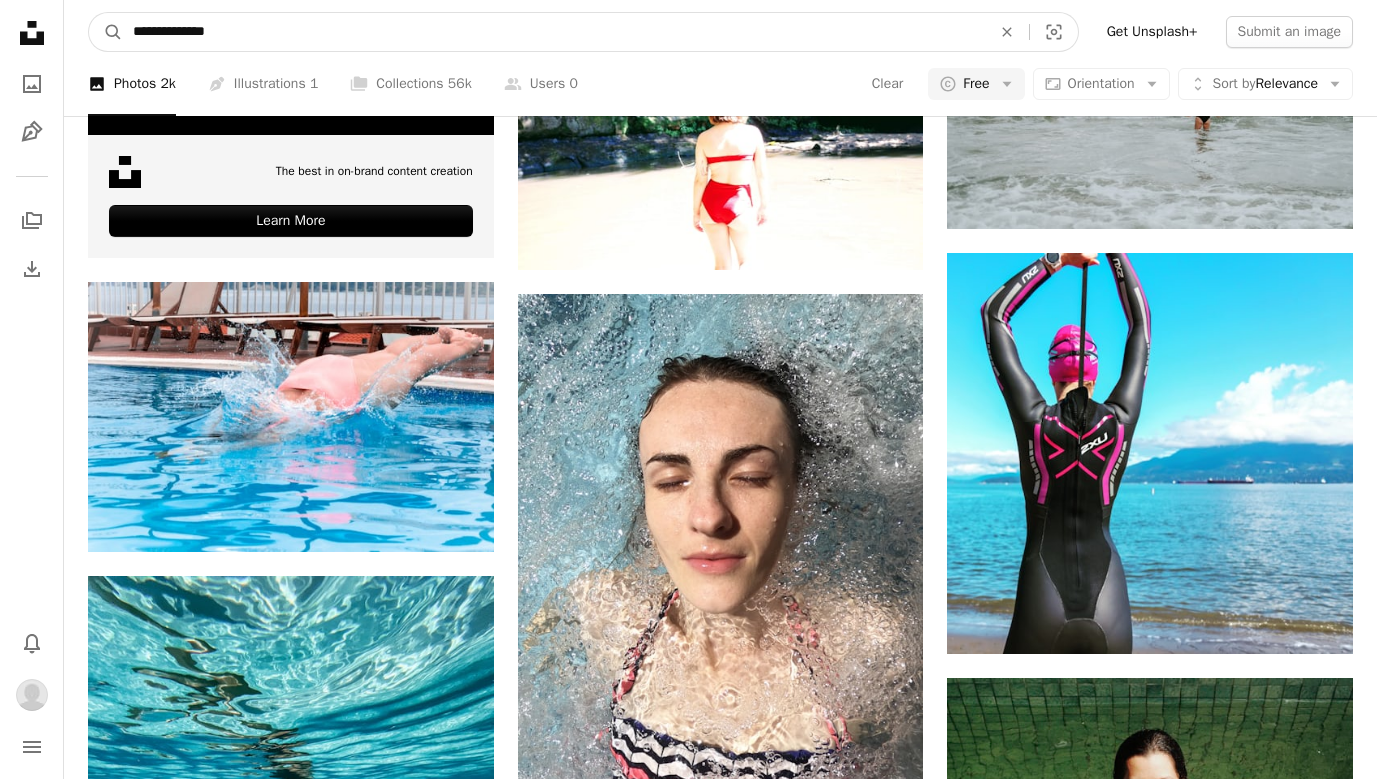 drag, startPoint x: 283, startPoint y: 42, endPoint x: 190, endPoint y: 22, distance: 95.12623 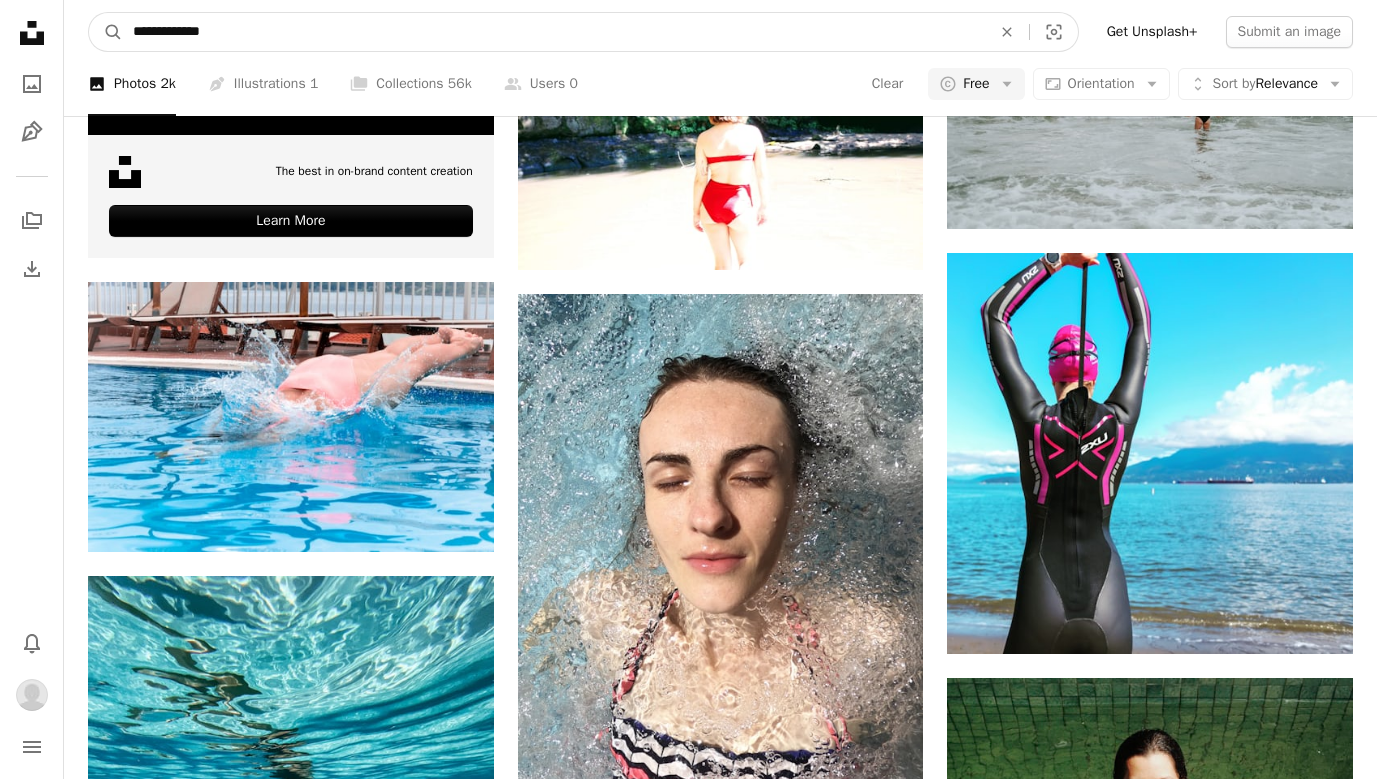 type on "**********" 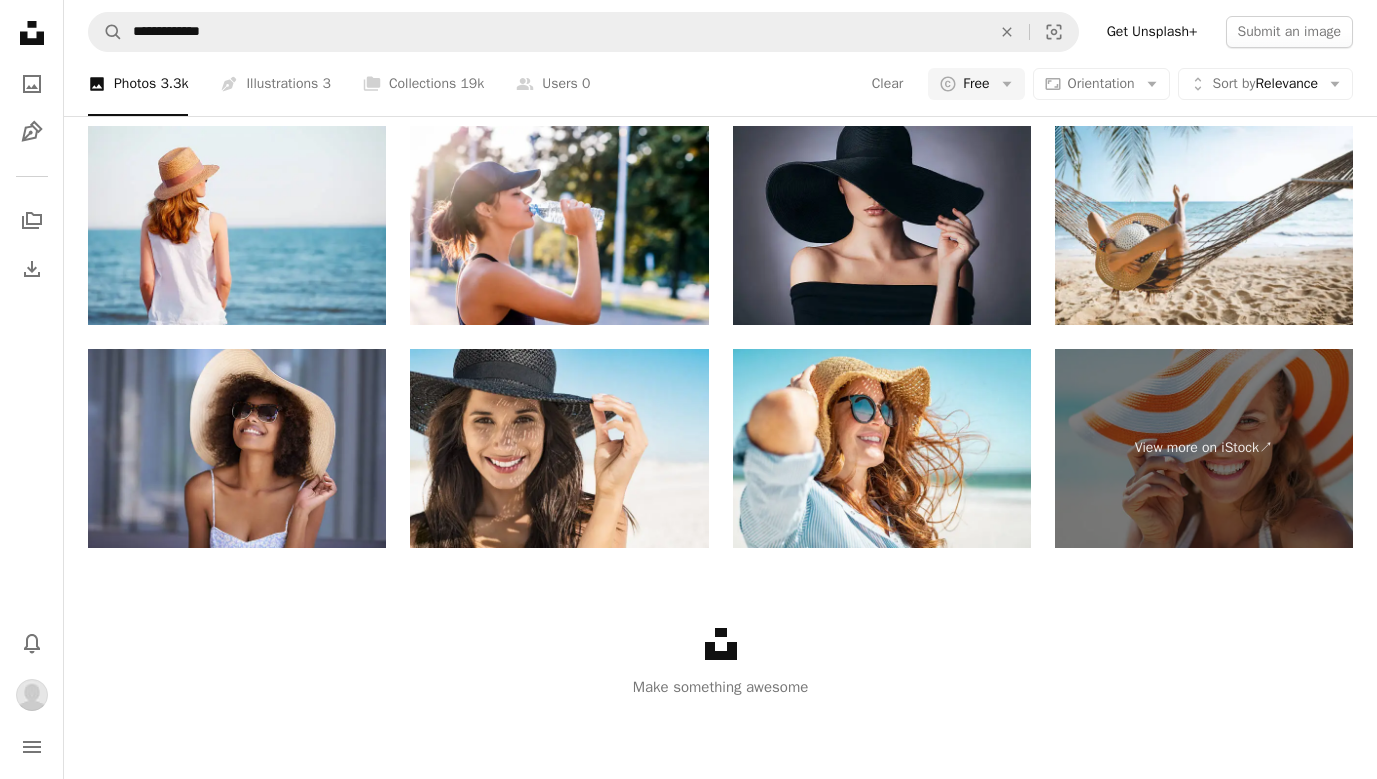 scroll, scrollTop: 3833, scrollLeft: 0, axis: vertical 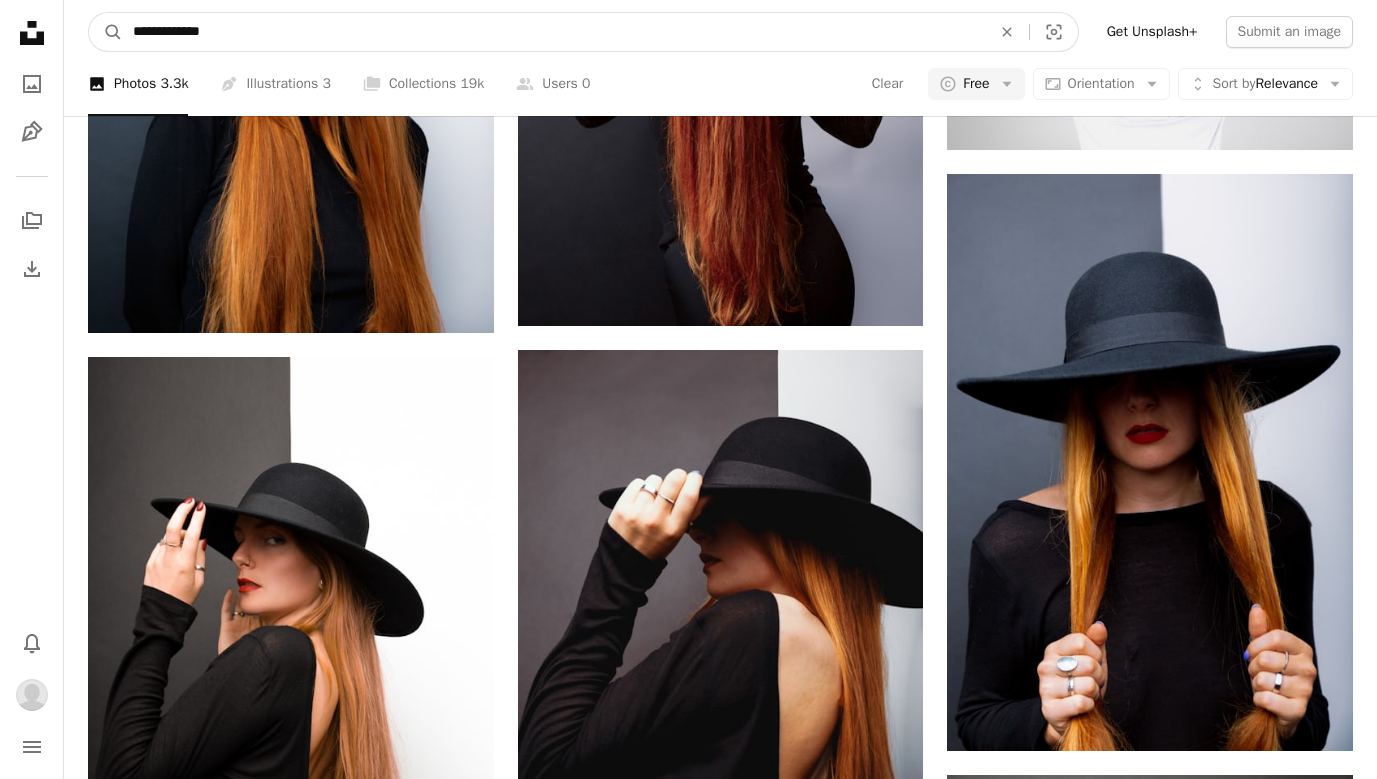 click on "**********" at bounding box center (554, 32) 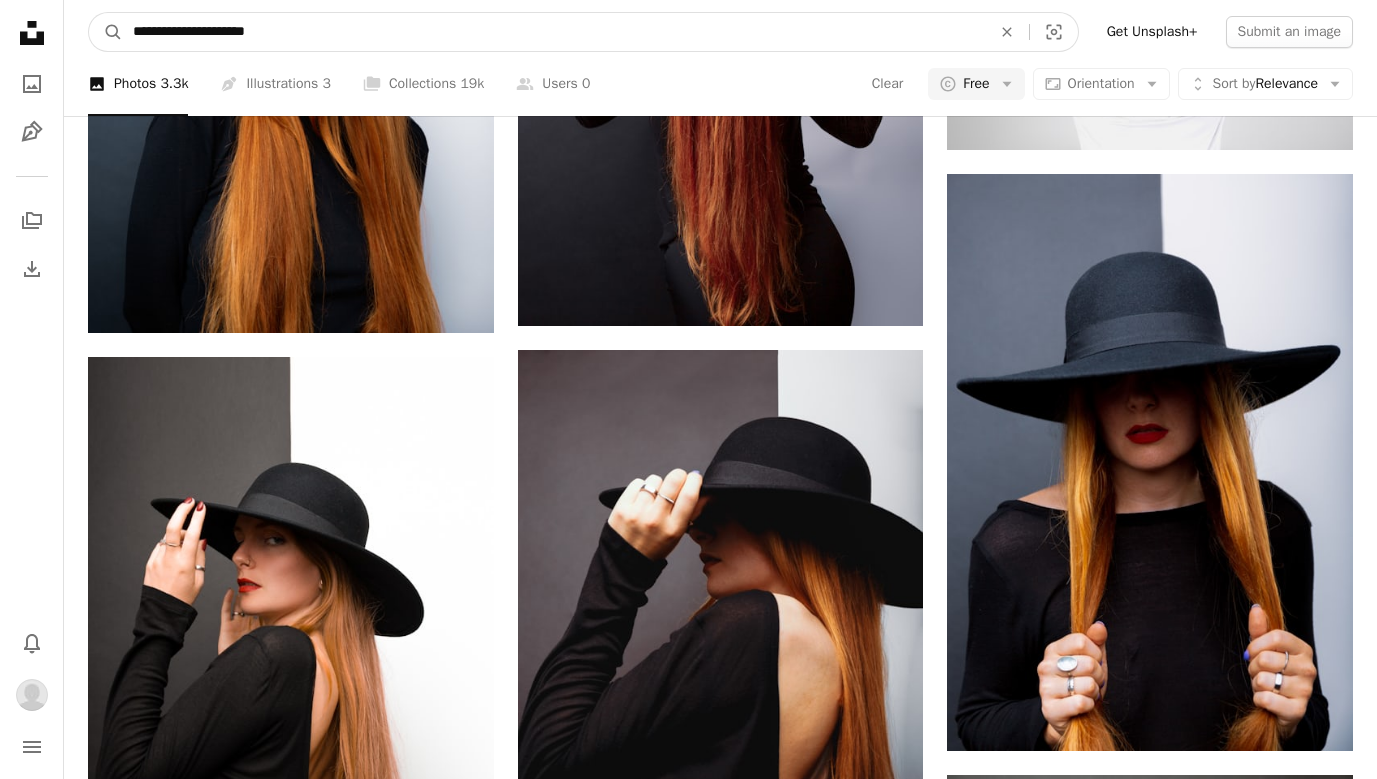 type on "**********" 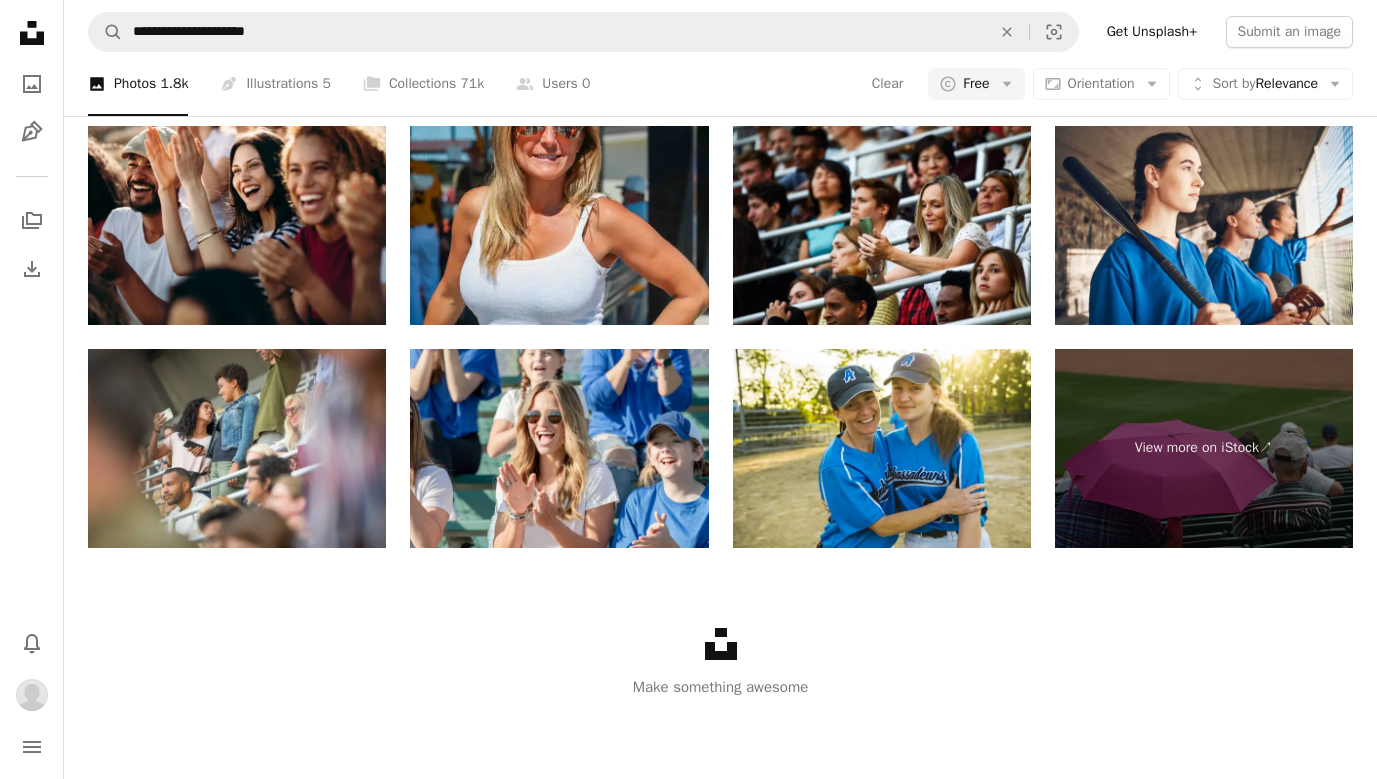 scroll, scrollTop: 1123, scrollLeft: 0, axis: vertical 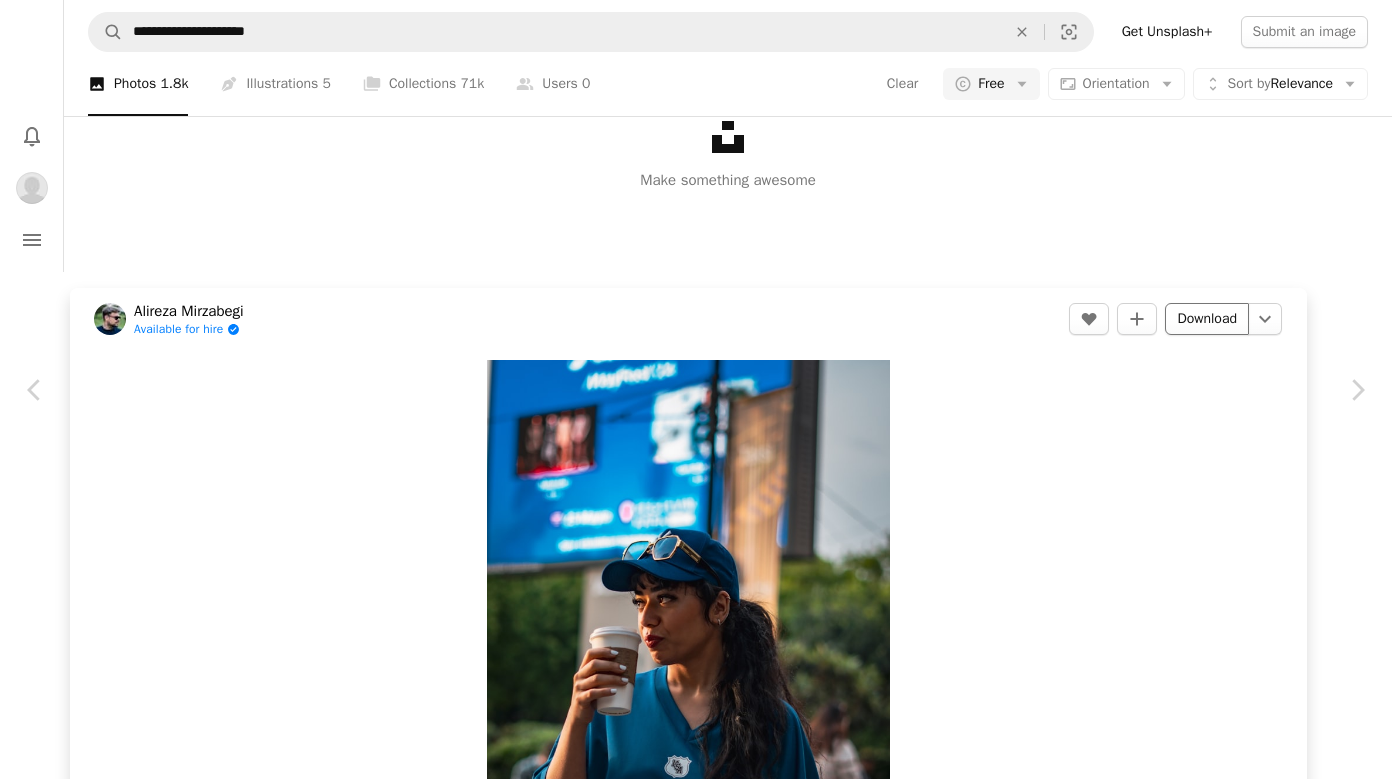 click on "Download" at bounding box center (1207, 319) 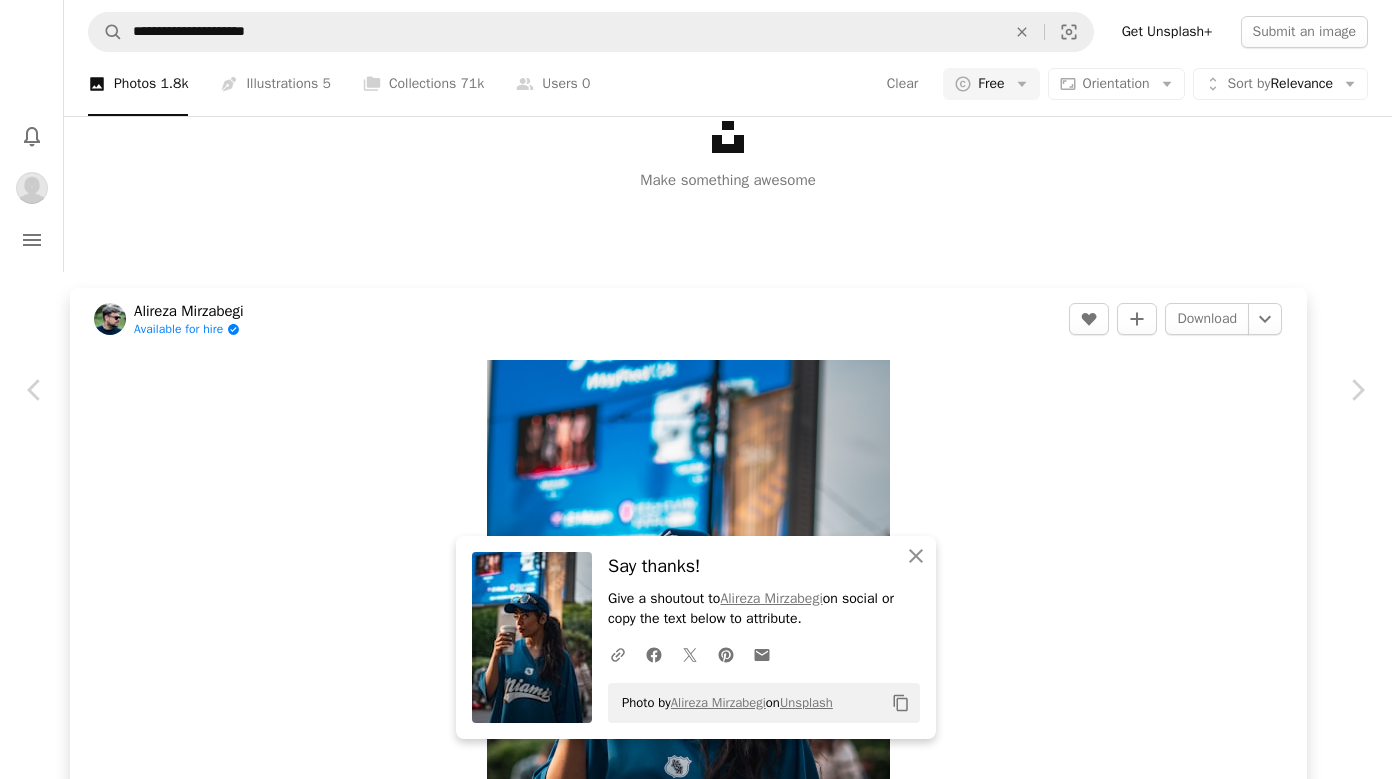 click on "An X shape" at bounding box center (20, 20) 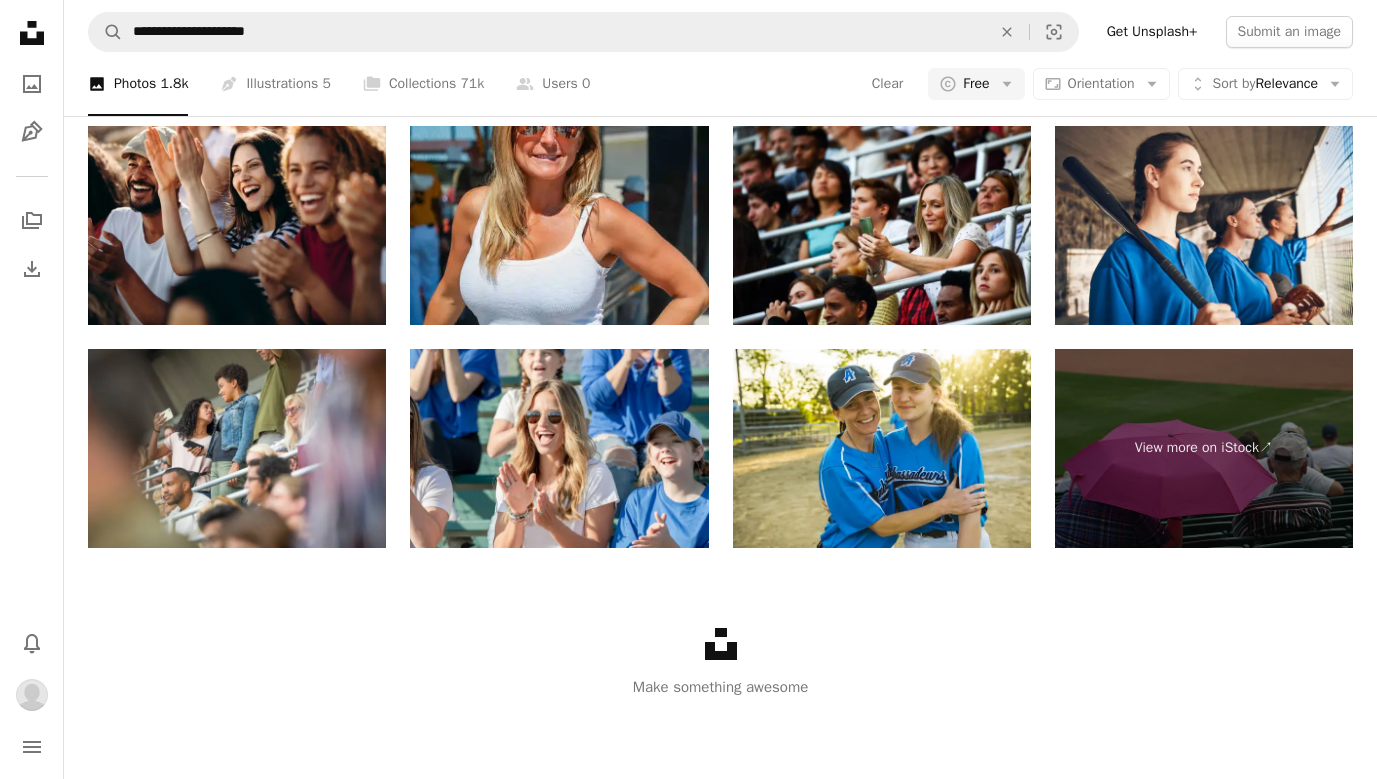 scroll, scrollTop: 2698, scrollLeft: 0, axis: vertical 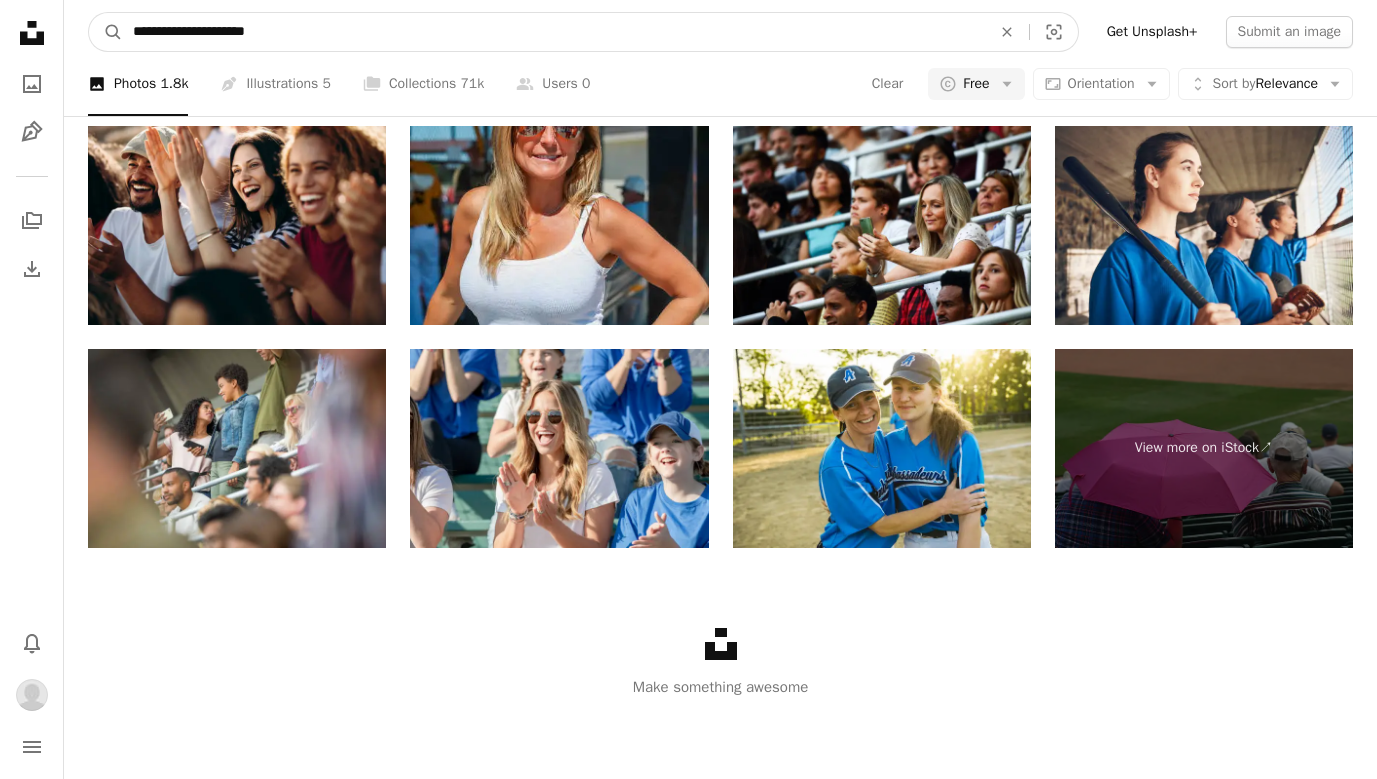 drag, startPoint x: 838, startPoint y: 39, endPoint x: 181, endPoint y: 27, distance: 657.10956 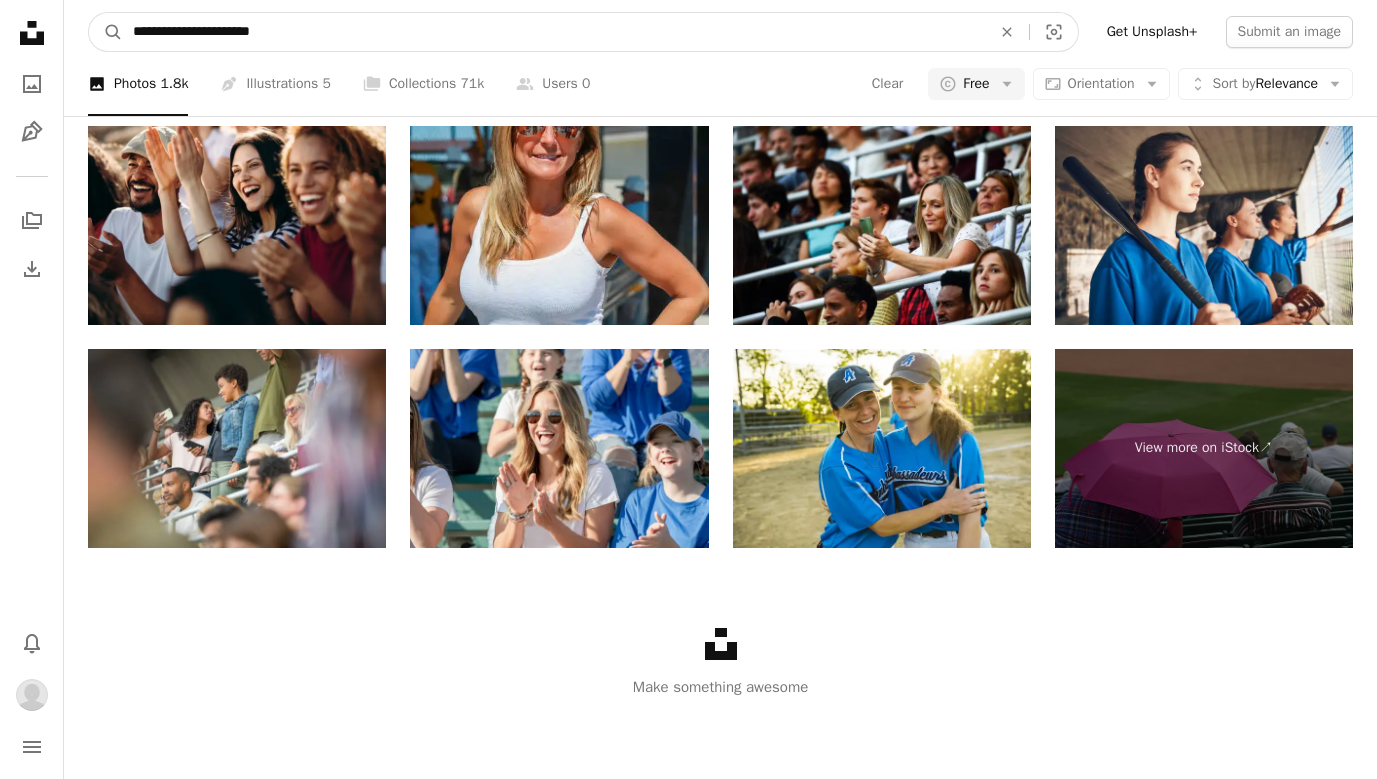 type on "**********" 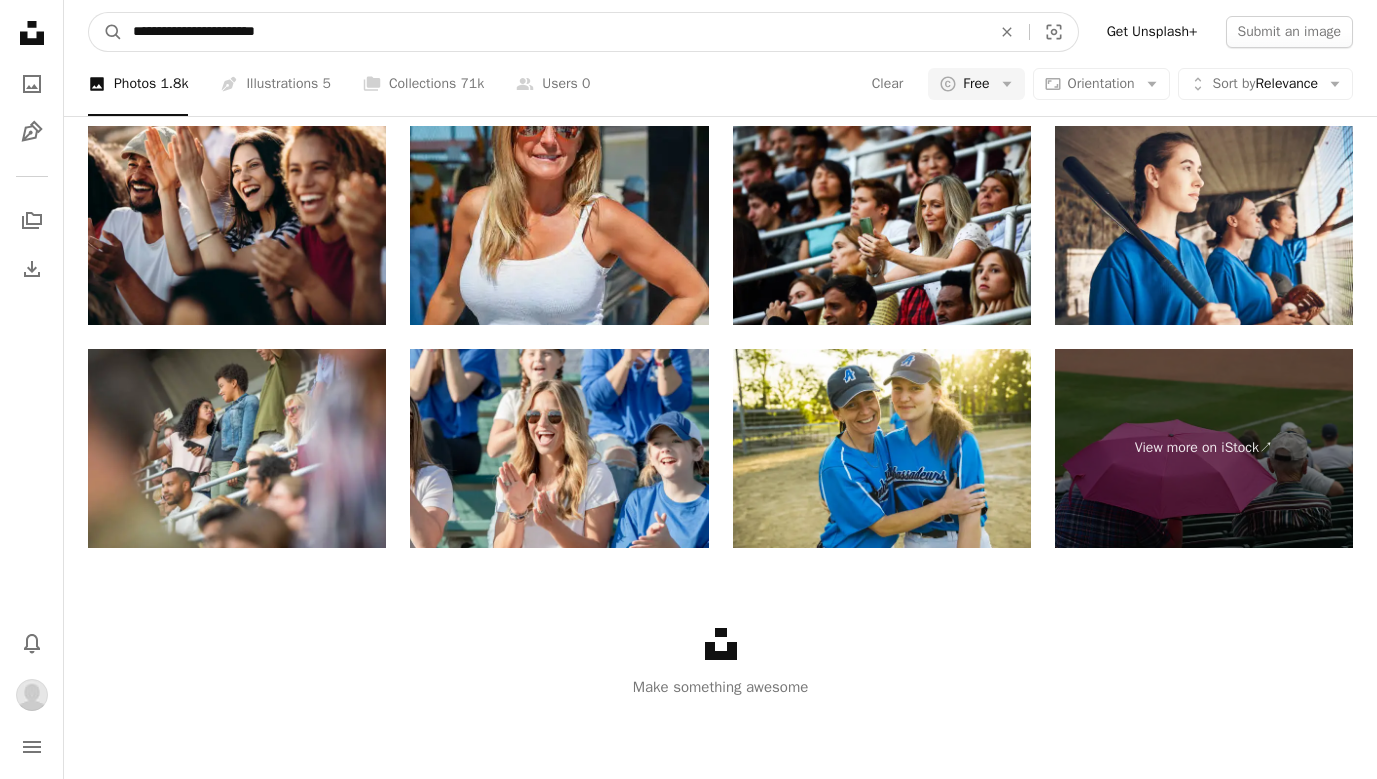 click on "A magnifying glass" at bounding box center (106, 32) 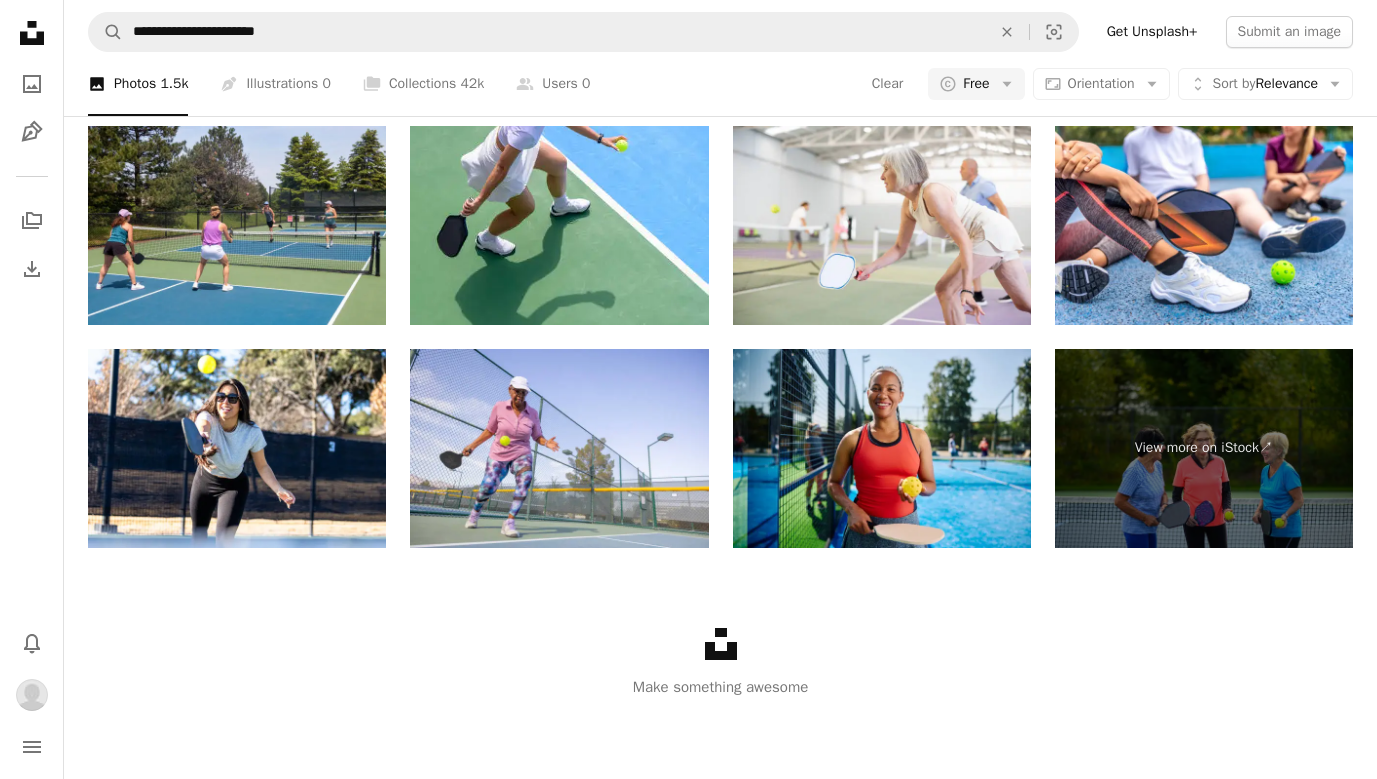 scroll, scrollTop: 3261, scrollLeft: 0, axis: vertical 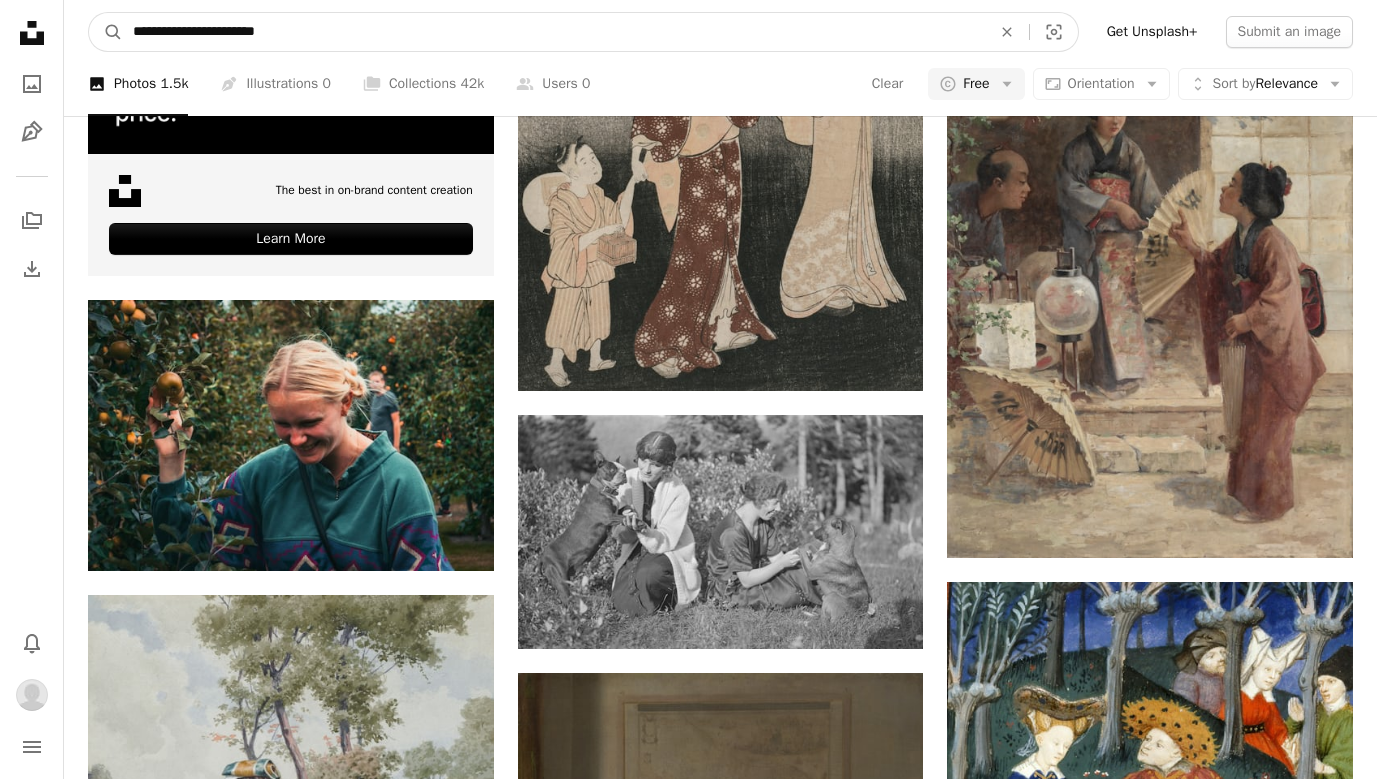 drag, startPoint x: 361, startPoint y: 27, endPoint x: 183, endPoint y: 30, distance: 178.02528 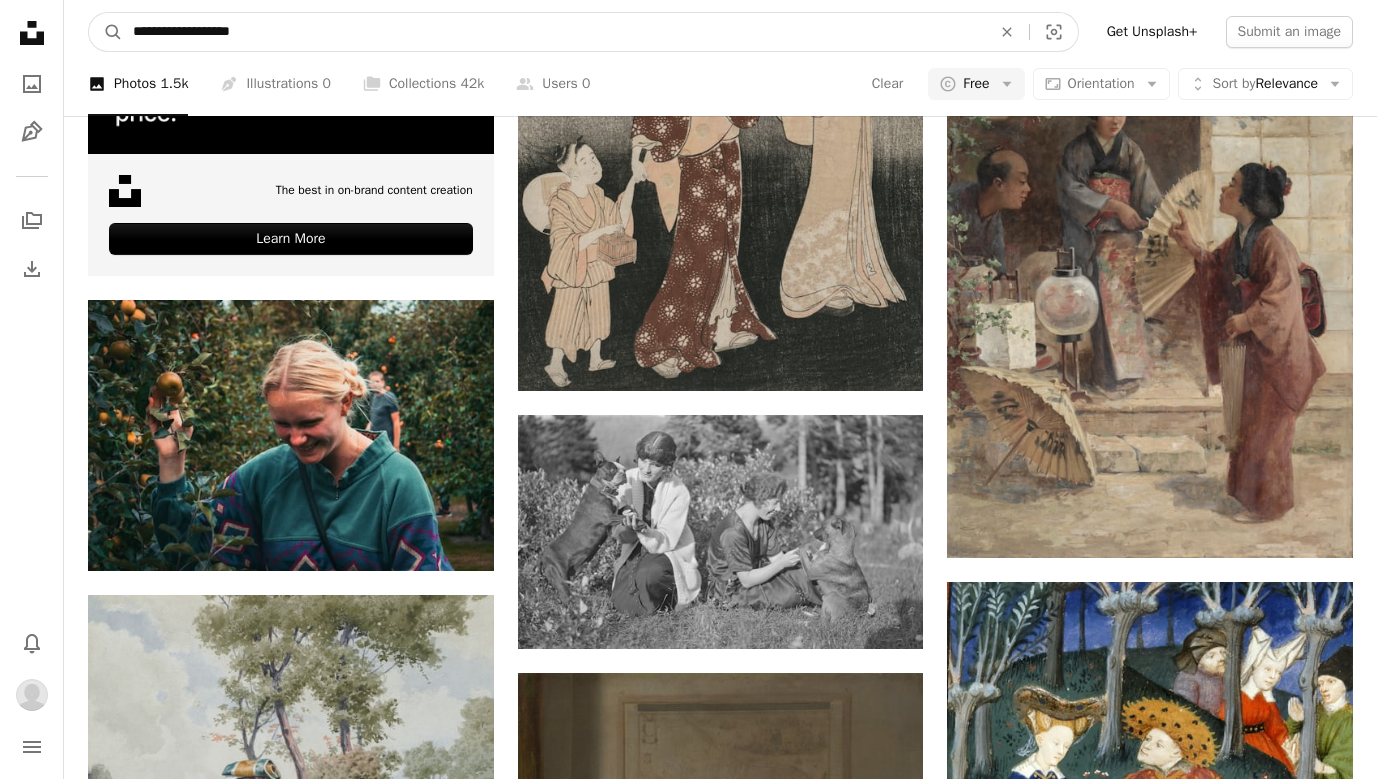 type on "**********" 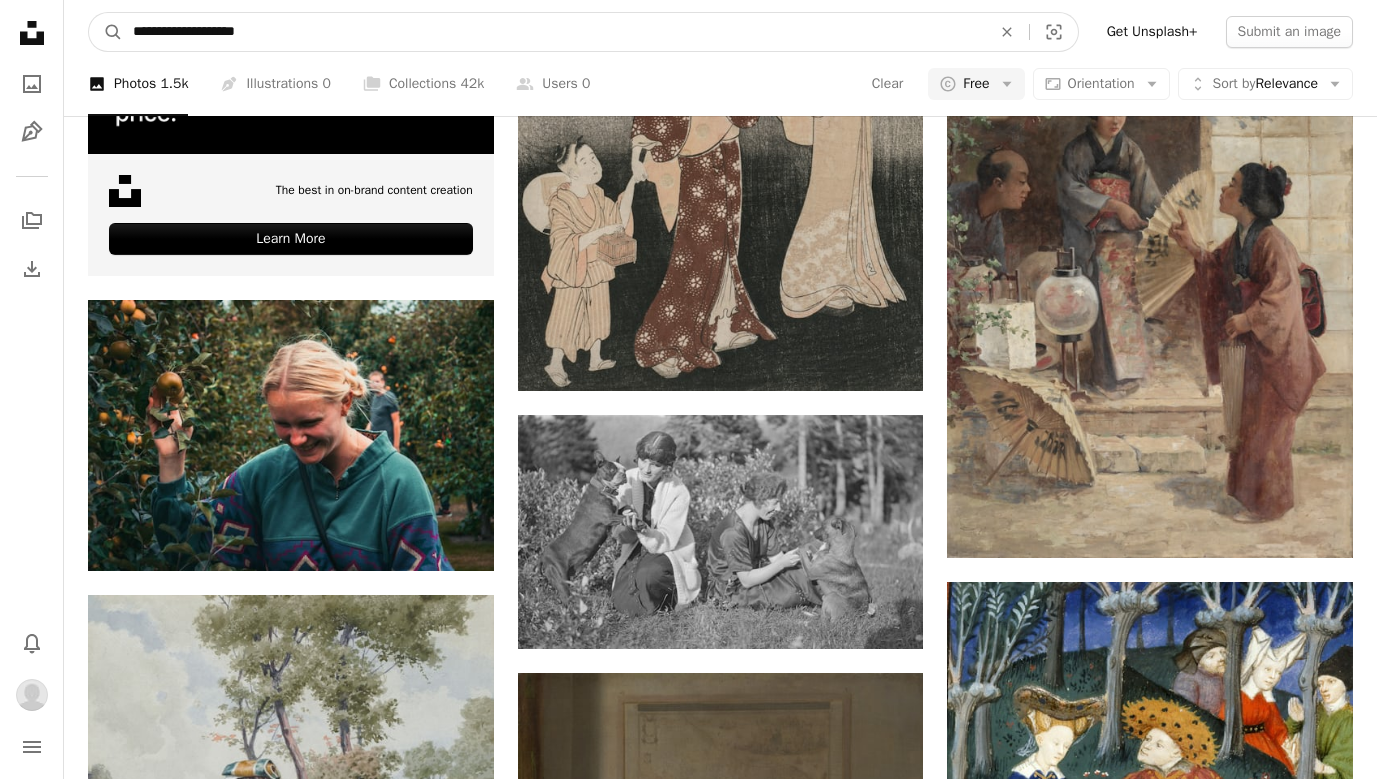 click on "A magnifying glass" at bounding box center (106, 32) 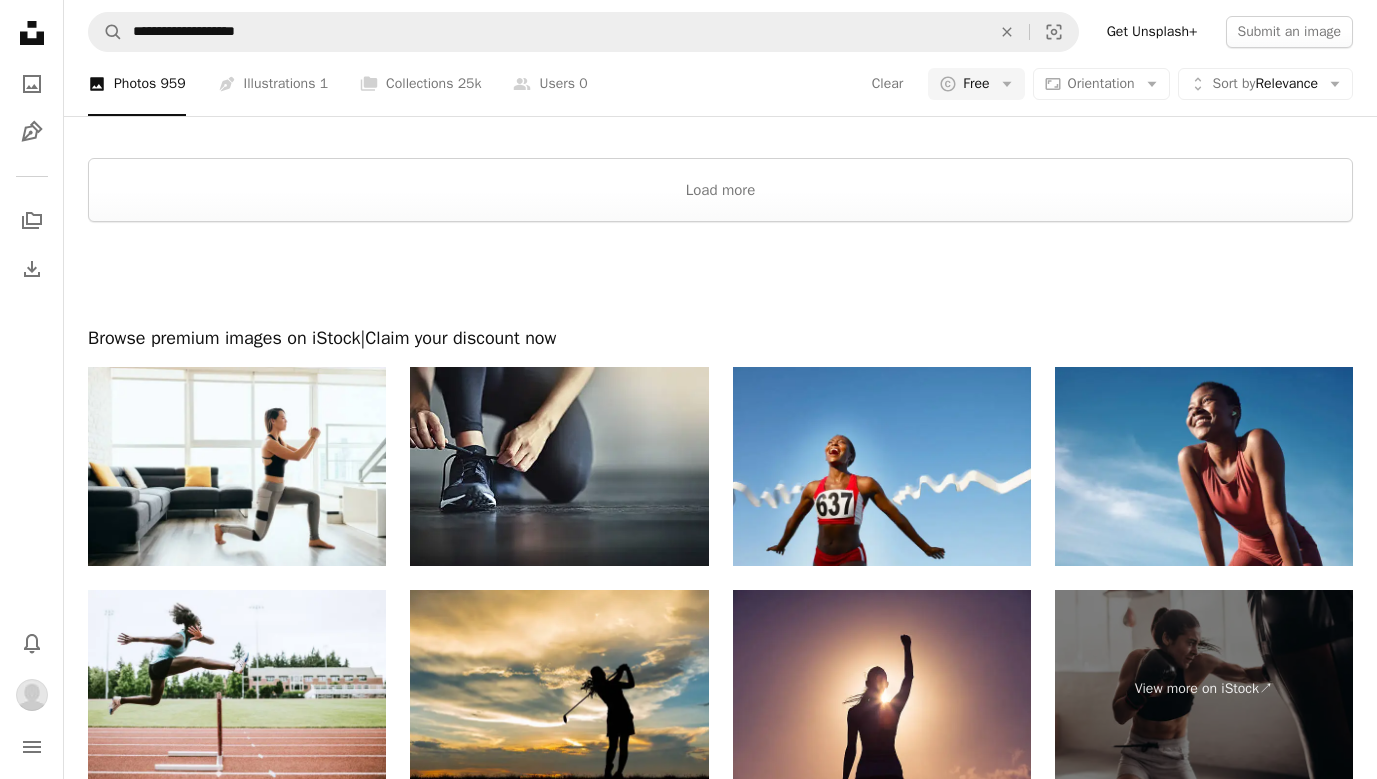 scroll, scrollTop: 3951, scrollLeft: 0, axis: vertical 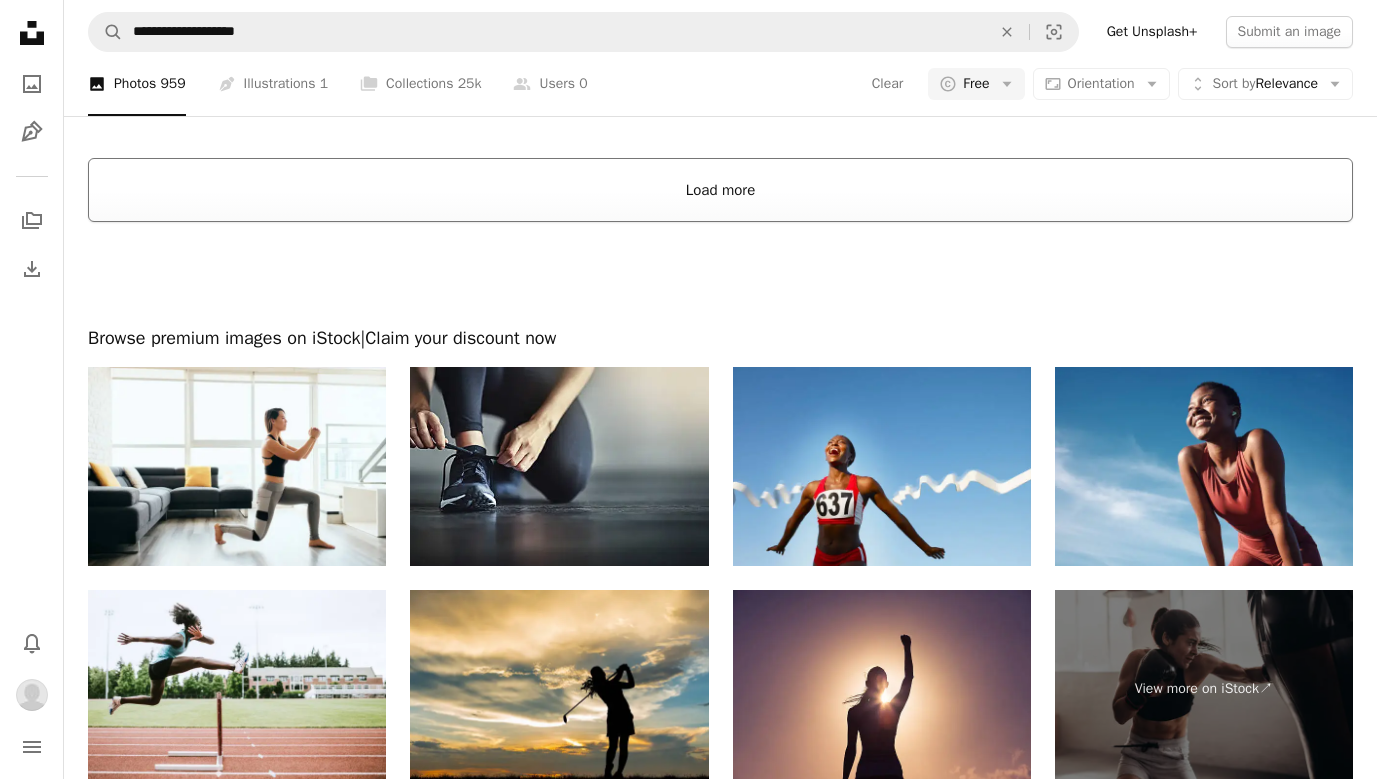 click on "Load more" at bounding box center (720, 190) 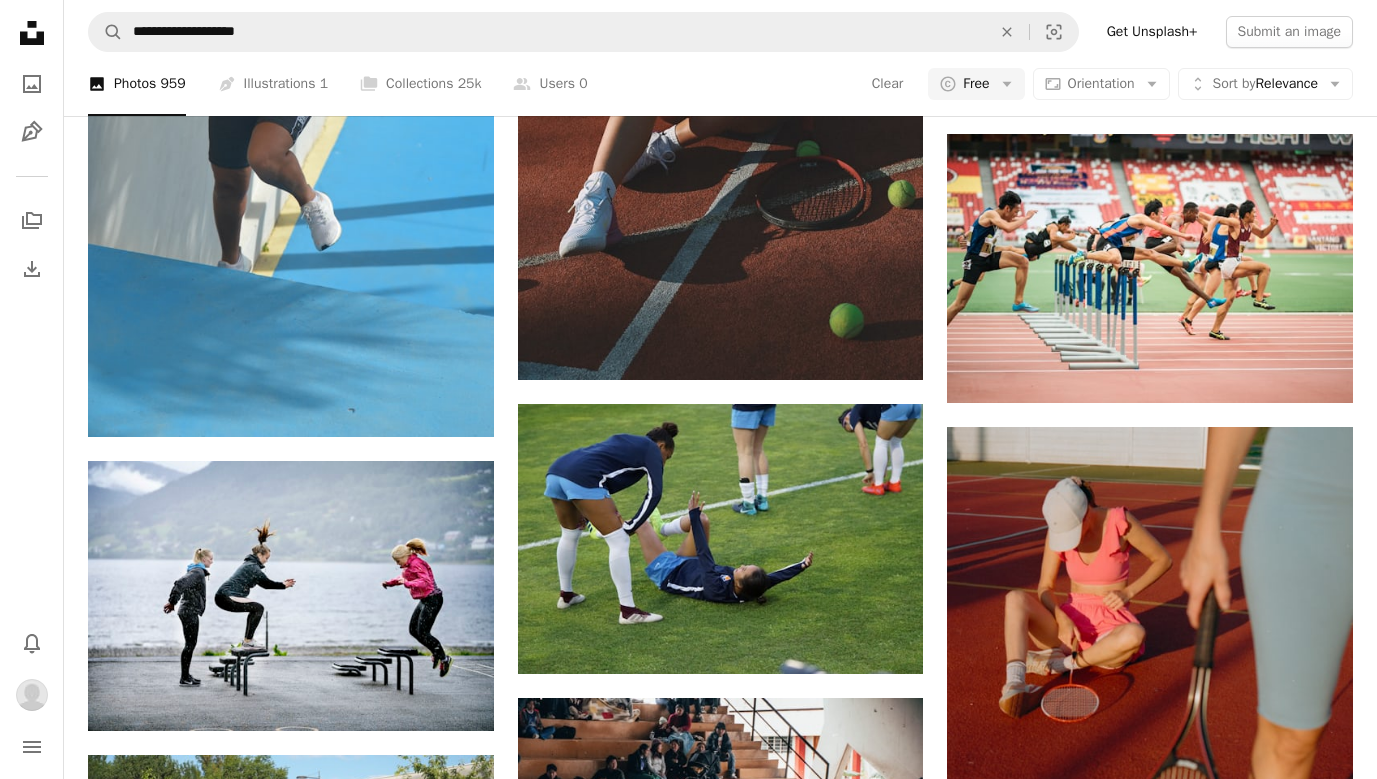 scroll, scrollTop: 12416, scrollLeft: 0, axis: vertical 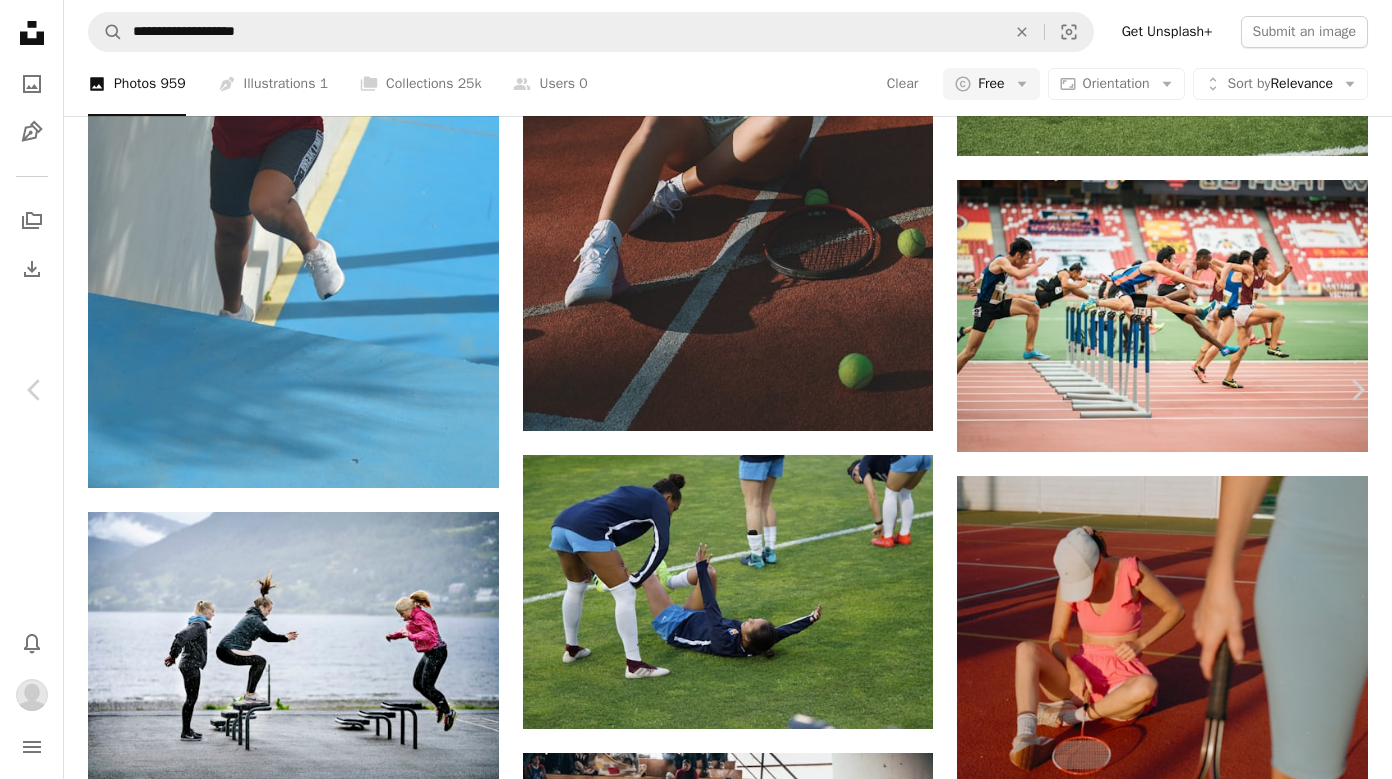 click on "Download" at bounding box center (1207, 11701) 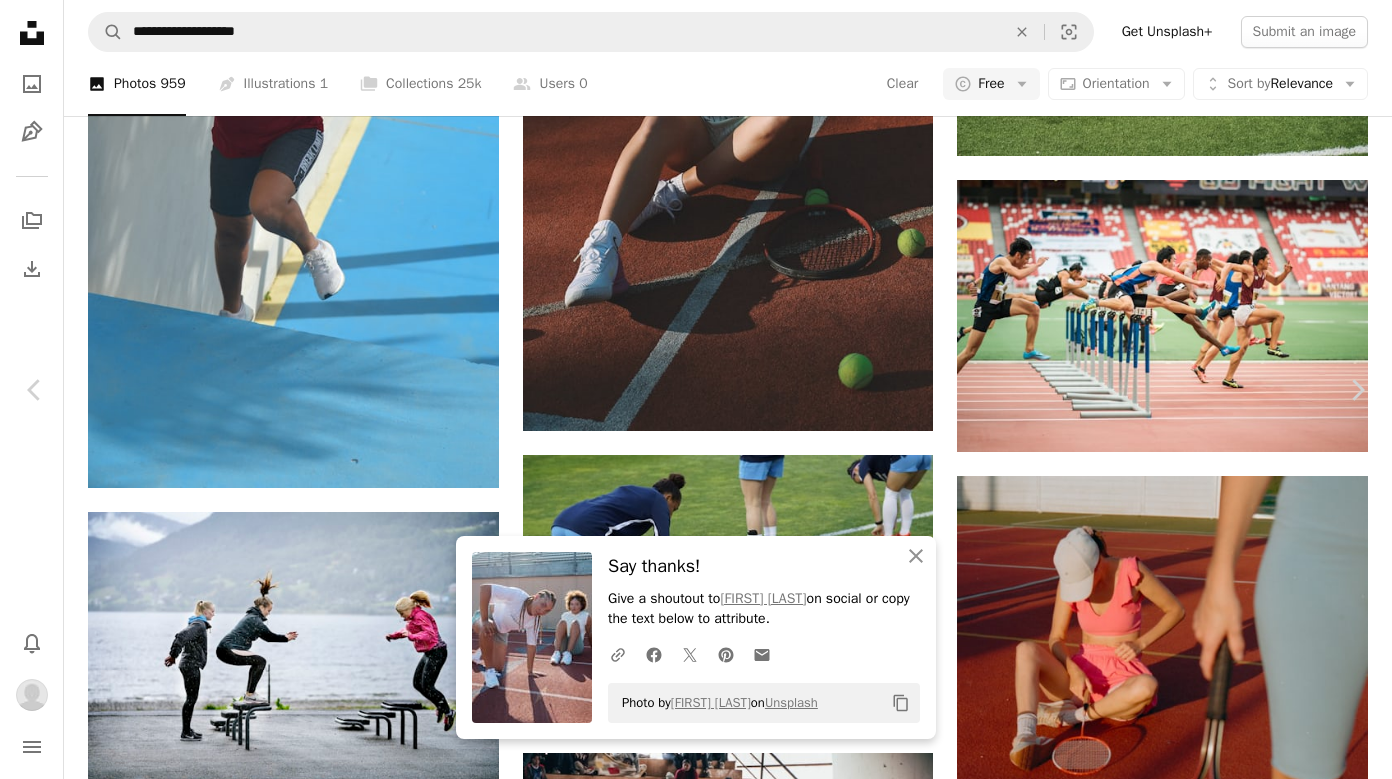 click on "An X shape" at bounding box center [20, 20] 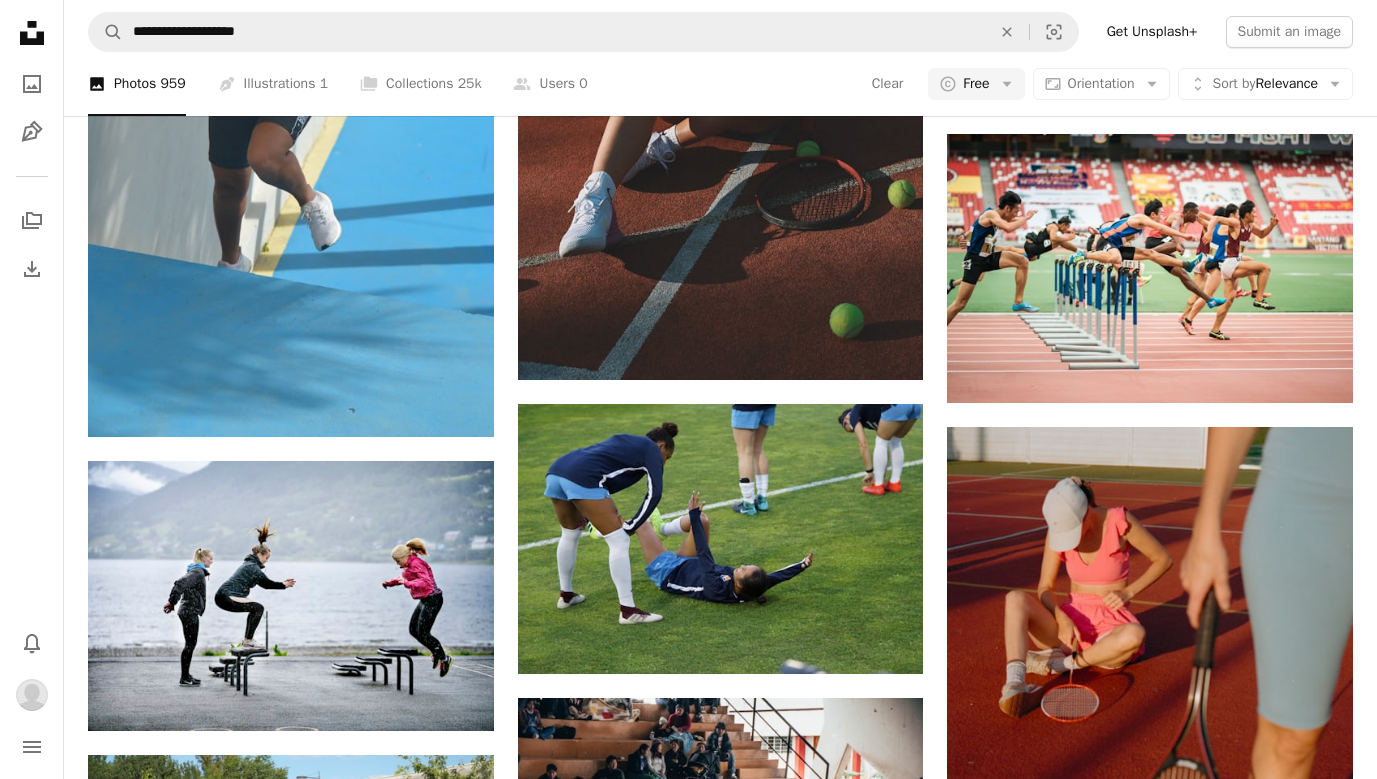 scroll, scrollTop: 33978, scrollLeft: 0, axis: vertical 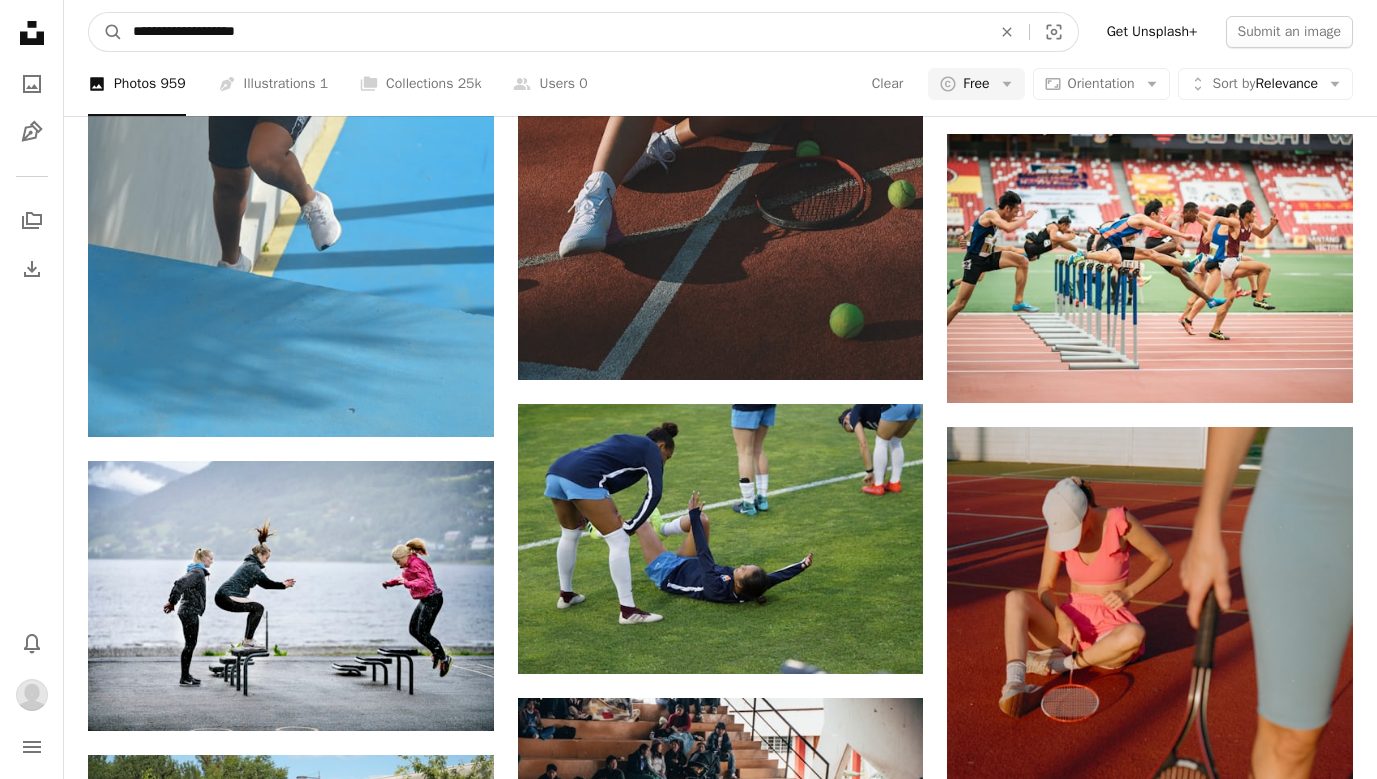 click on "**********" at bounding box center (554, 32) 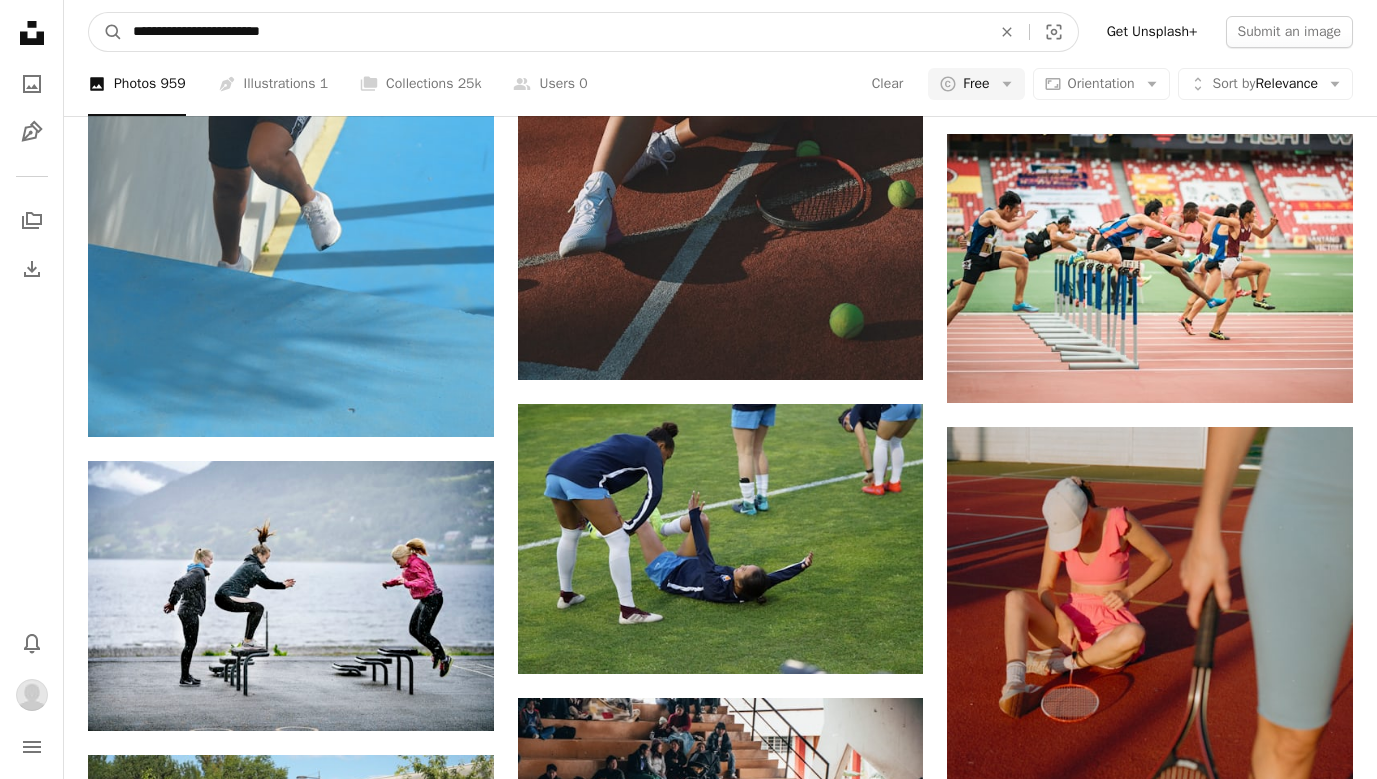 type on "**********" 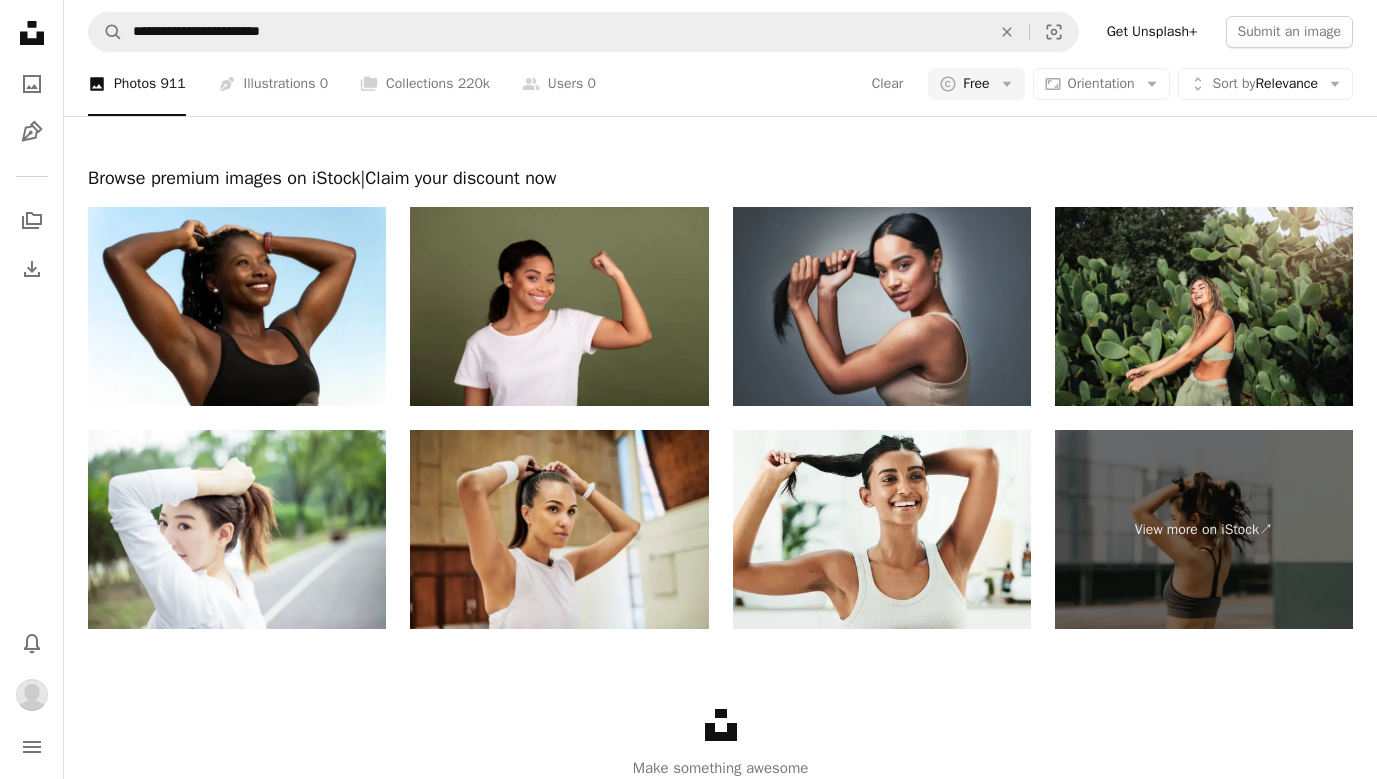 scroll, scrollTop: 3739, scrollLeft: 0, axis: vertical 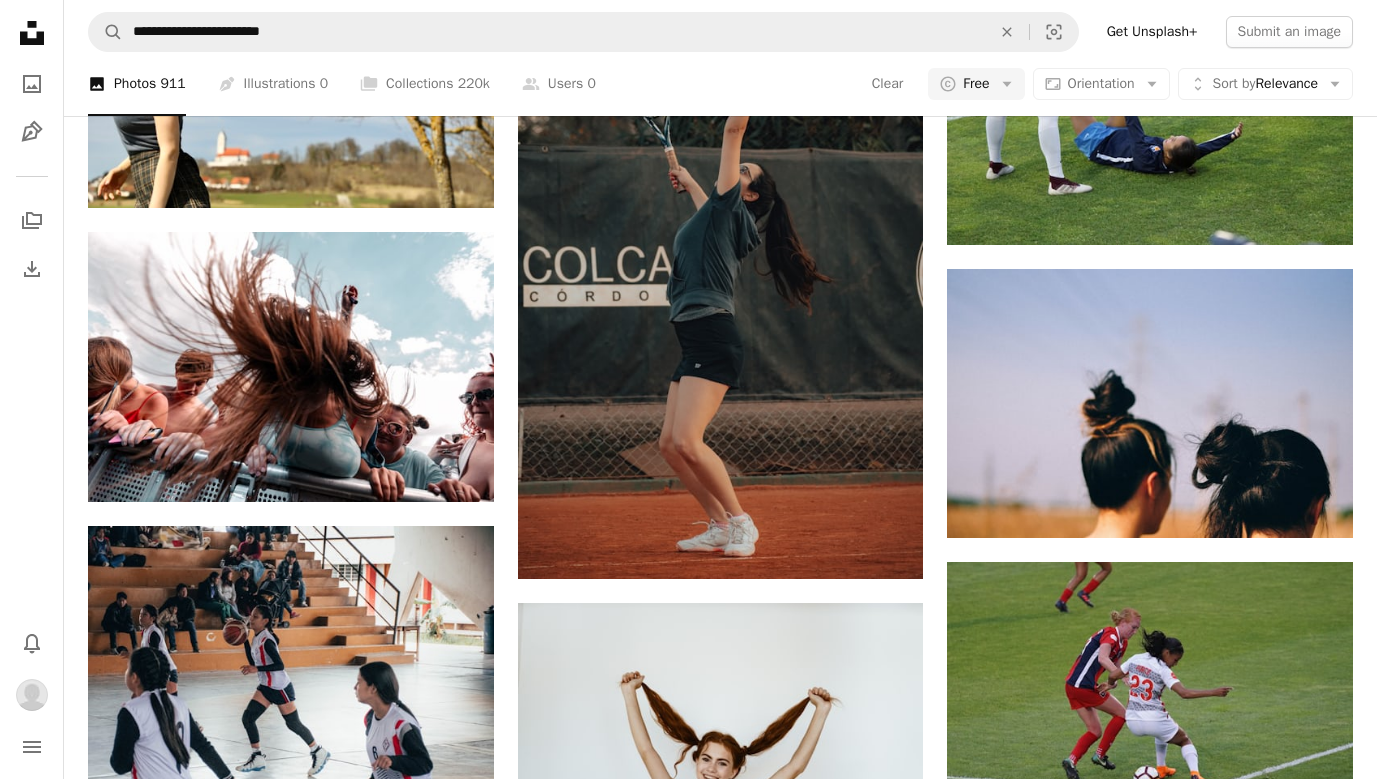 click at bounding box center (291, 4561) 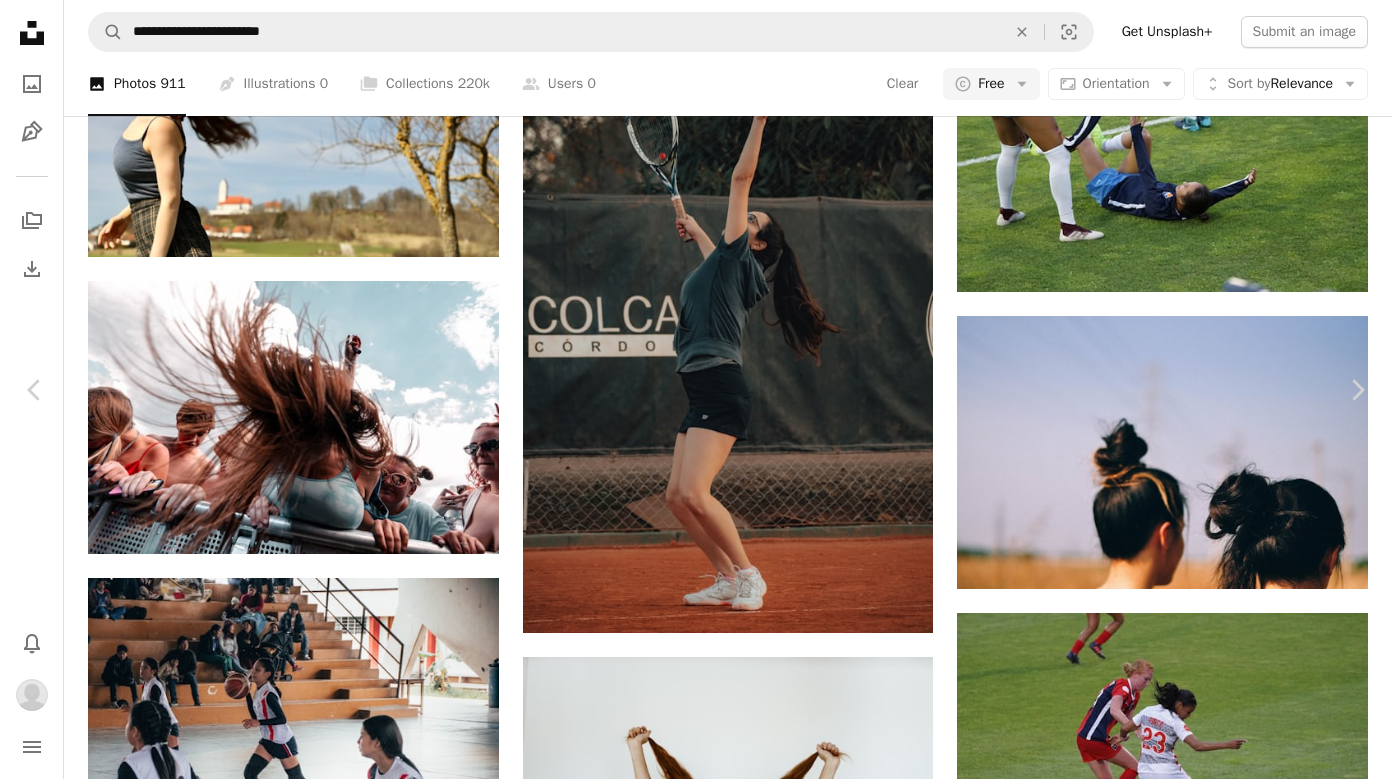 click on "Download" at bounding box center [1207, 10552] 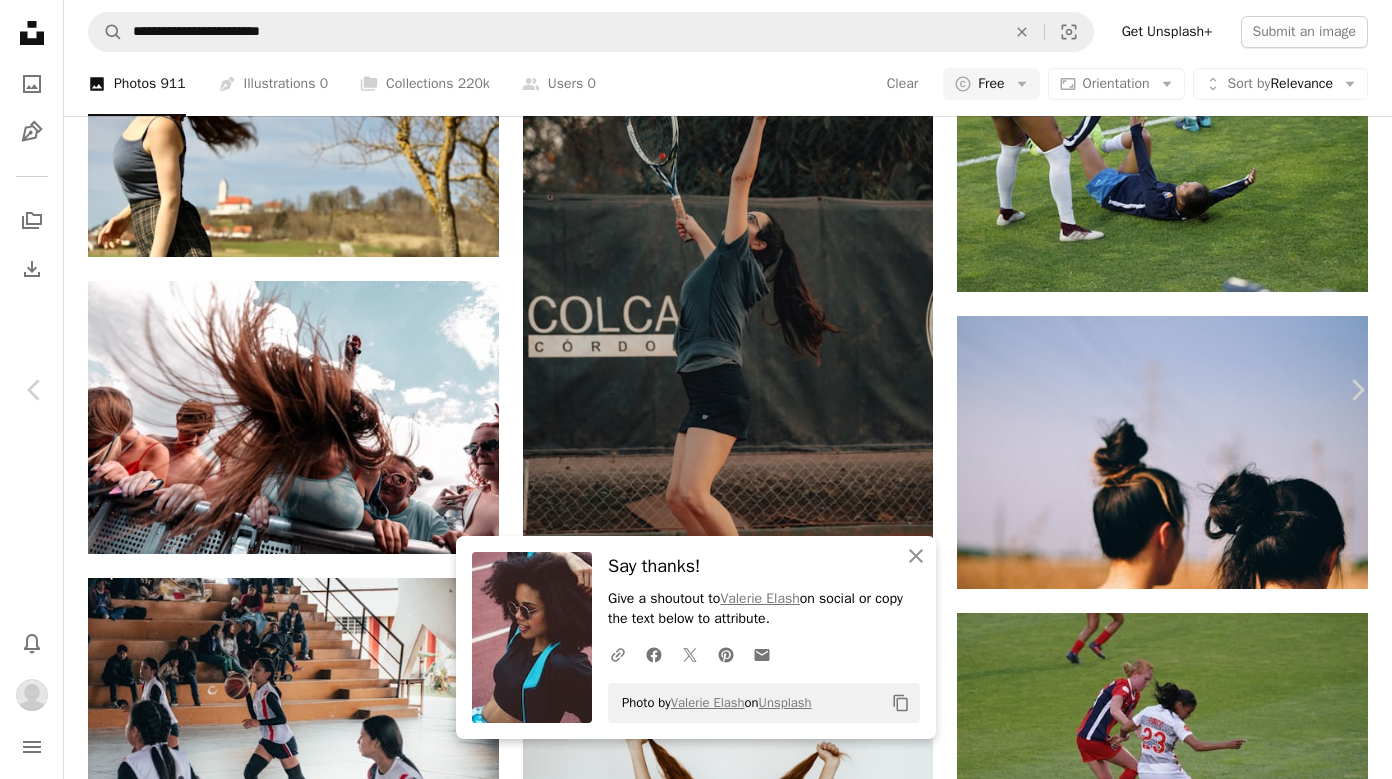 click on "An X shape" at bounding box center (20, 20) 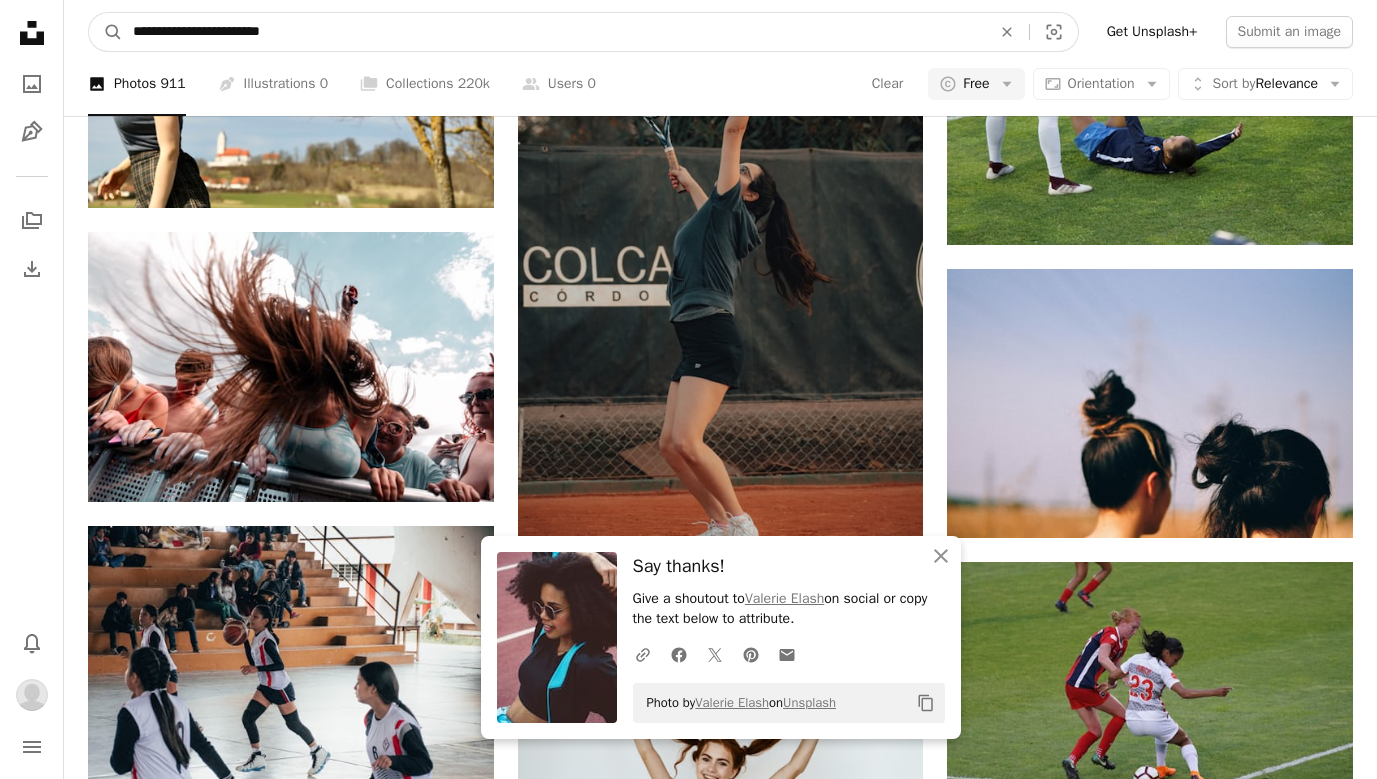 drag, startPoint x: 356, startPoint y: 34, endPoint x: 125, endPoint y: 26, distance: 231.13849 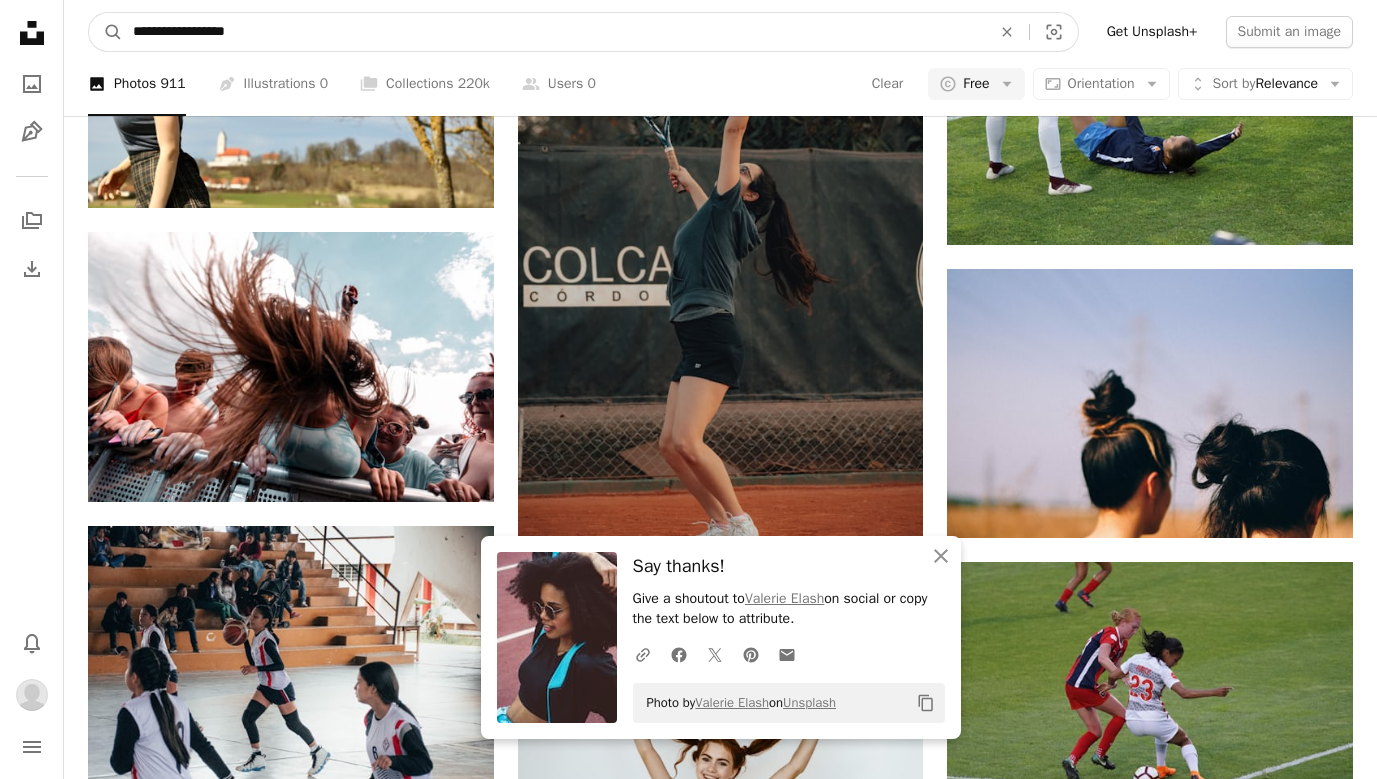 type on "**********" 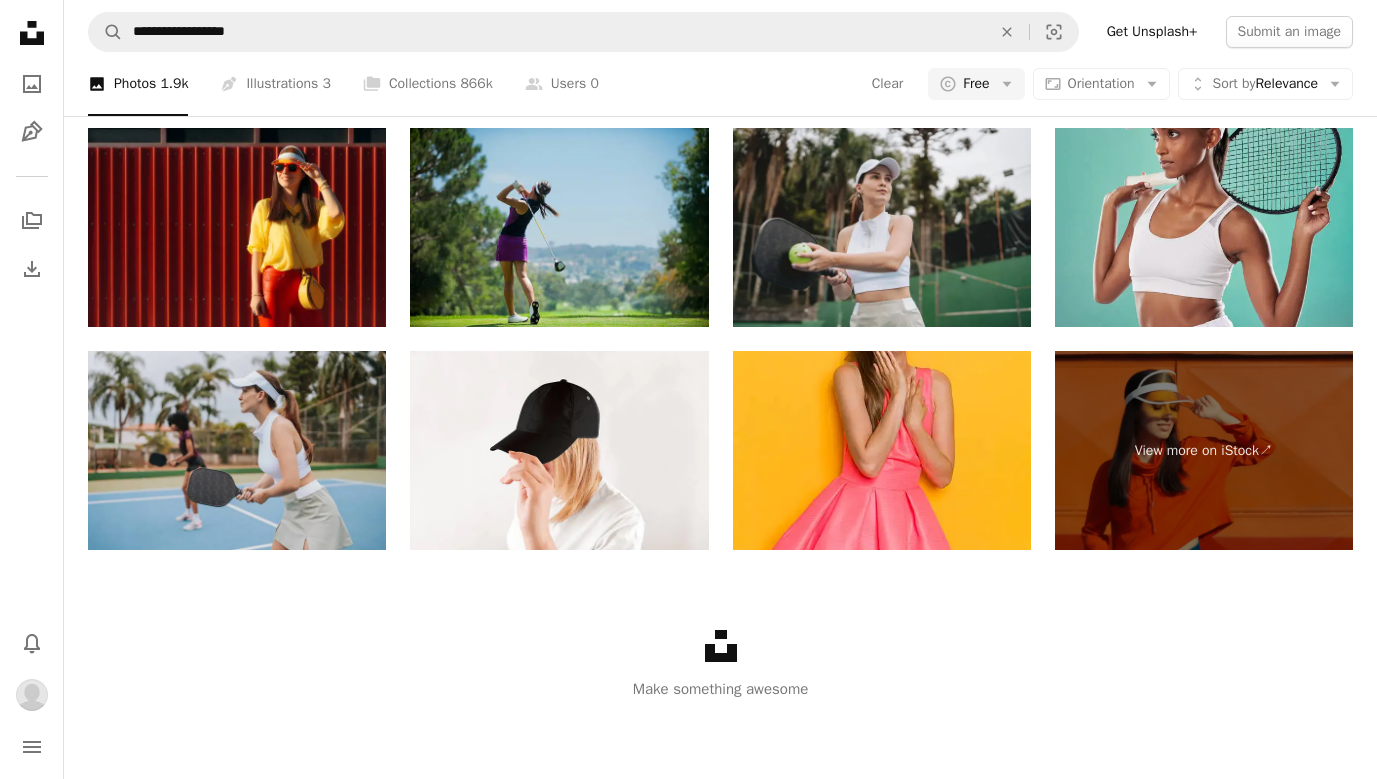 scroll, scrollTop: 3873, scrollLeft: 0, axis: vertical 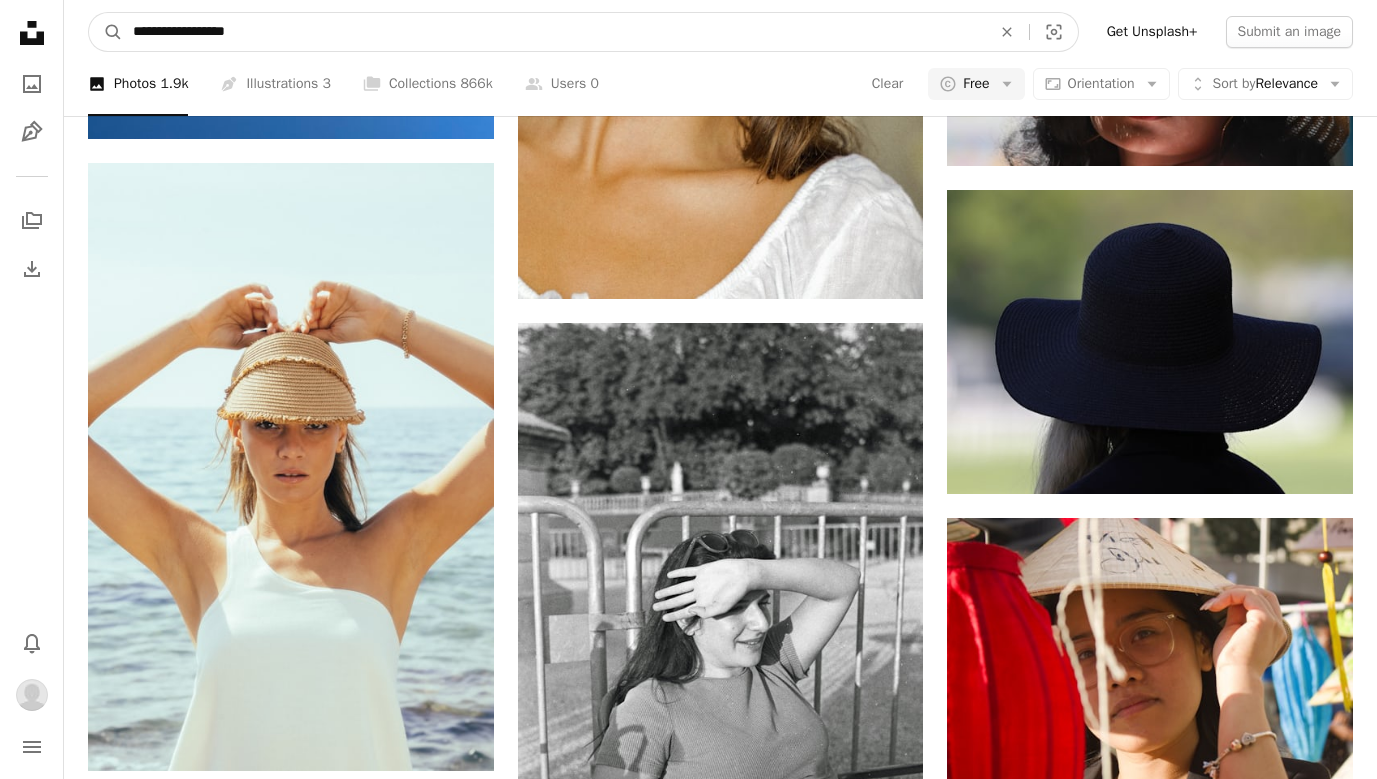 drag, startPoint x: 304, startPoint y: 36, endPoint x: 164, endPoint y: 29, distance: 140.1749 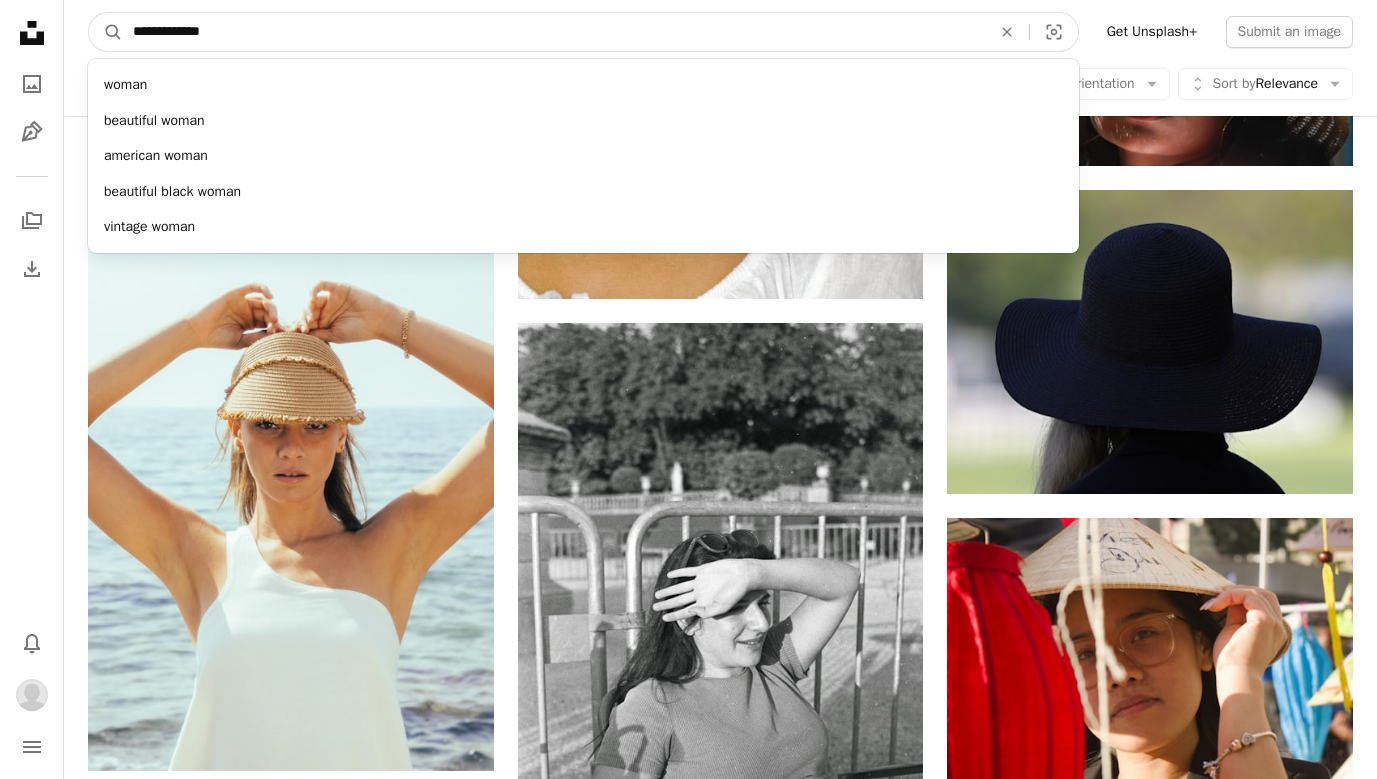 type on "**********" 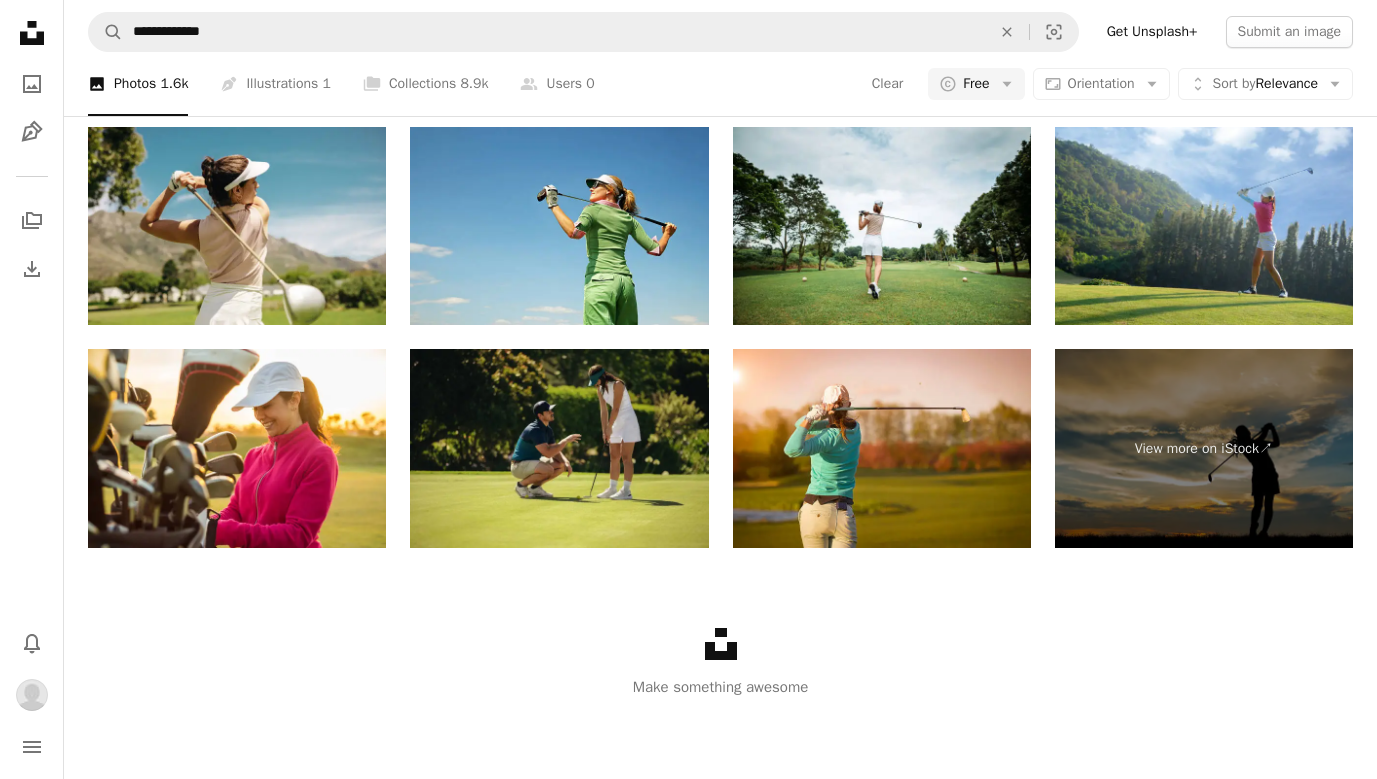 scroll, scrollTop: 700, scrollLeft: 0, axis: vertical 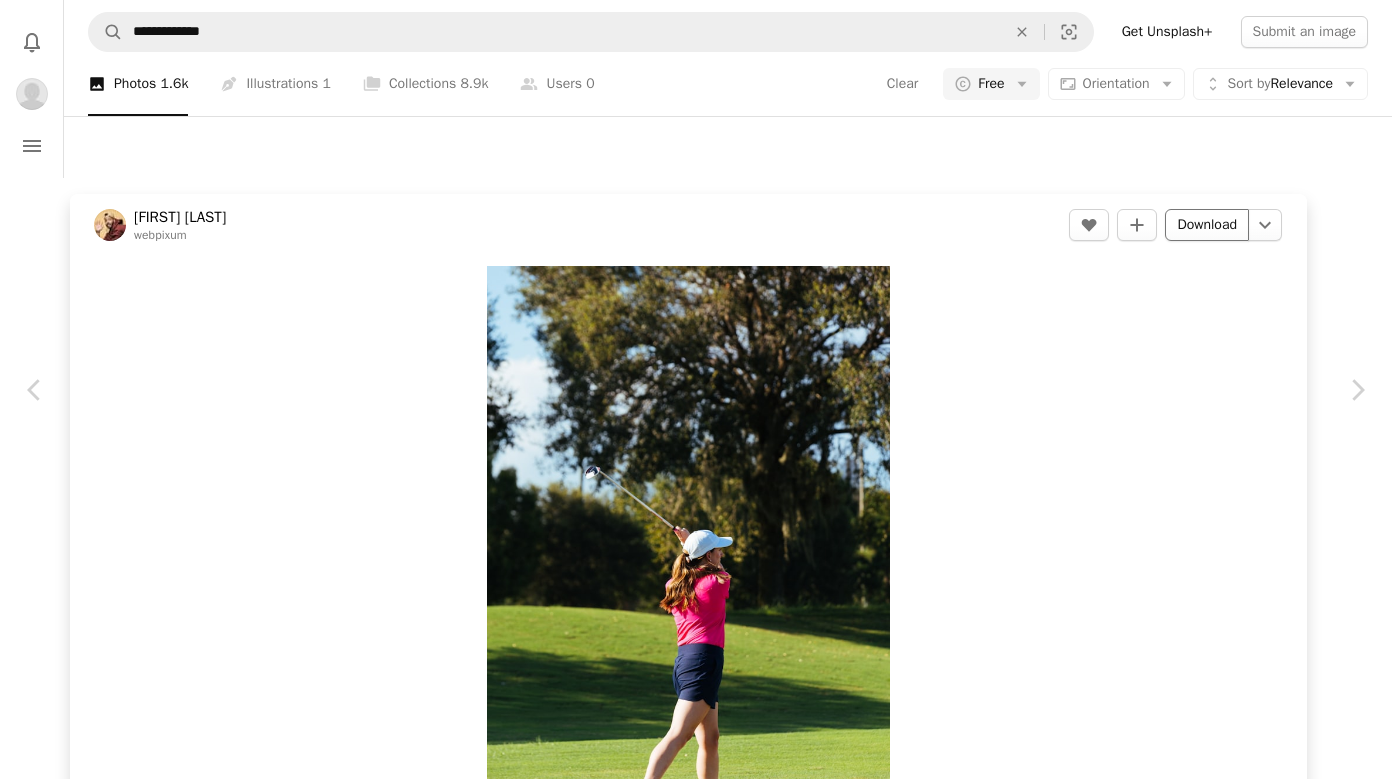 click on "Download" at bounding box center (1207, 225) 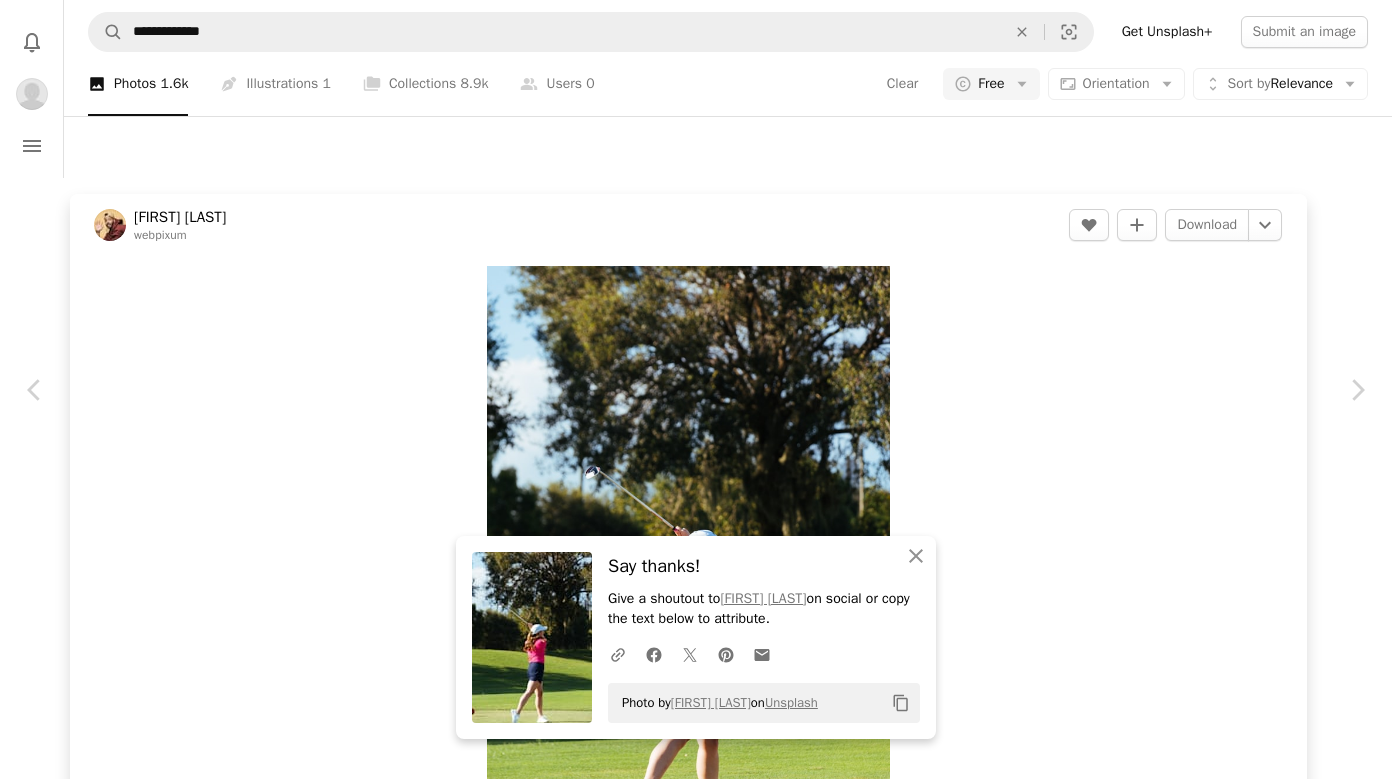 click on "An X shape" at bounding box center (20, 20) 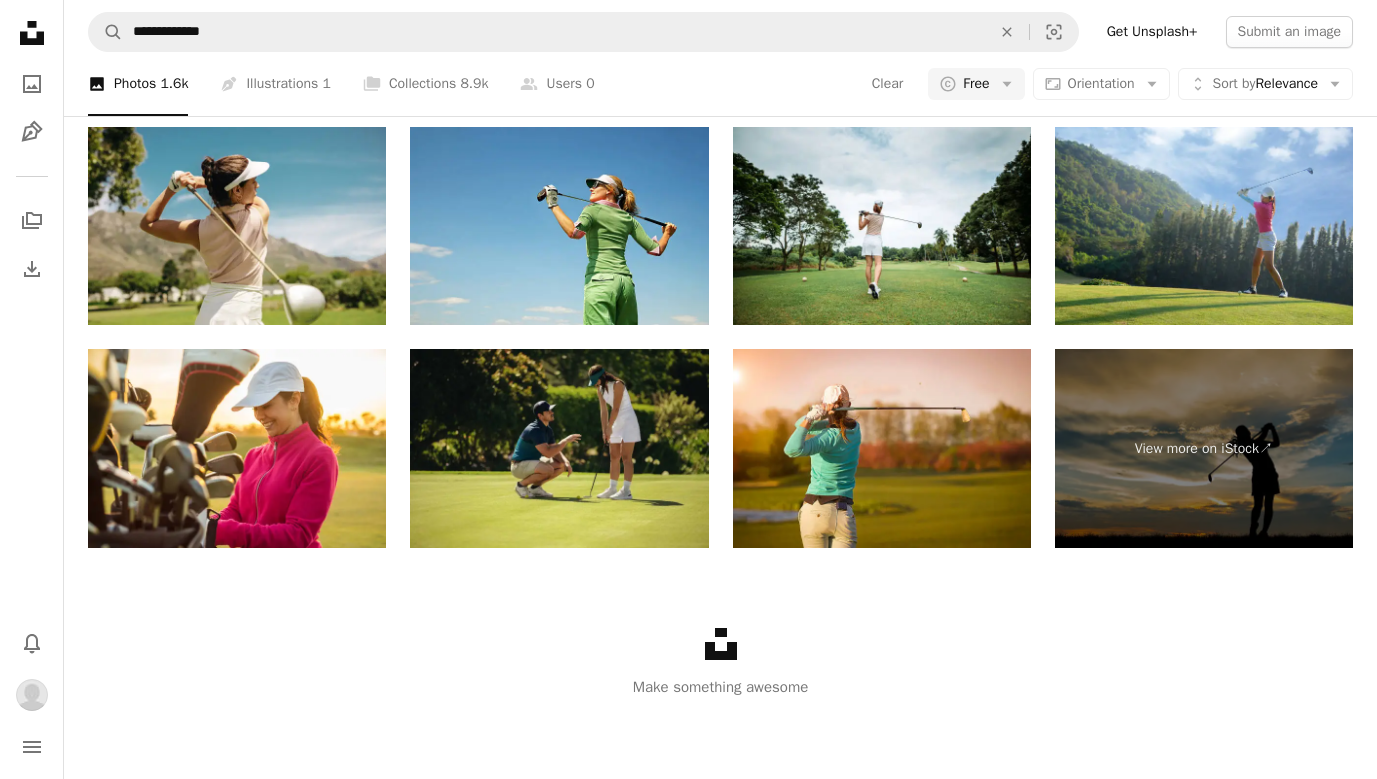 scroll, scrollTop: 2049, scrollLeft: 0, axis: vertical 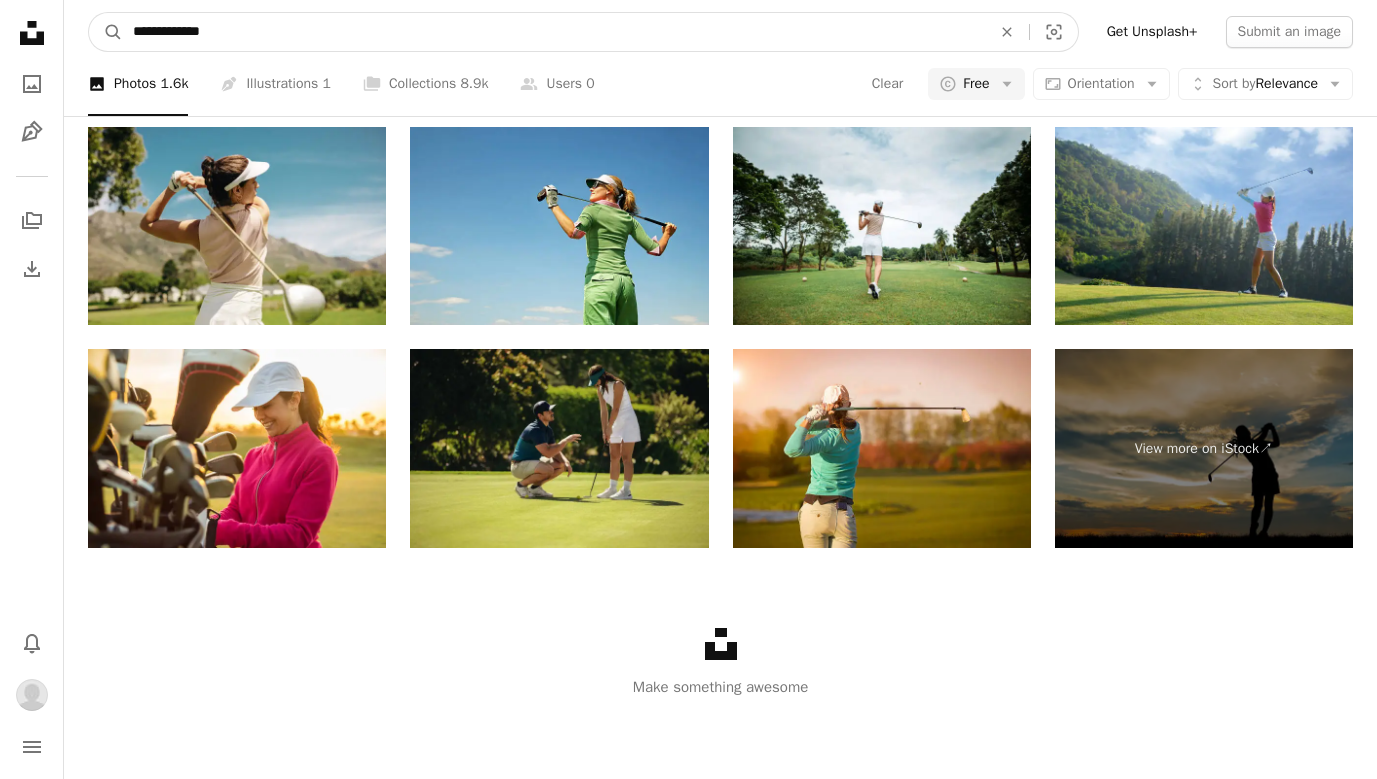 click on "**********" at bounding box center [554, 32] 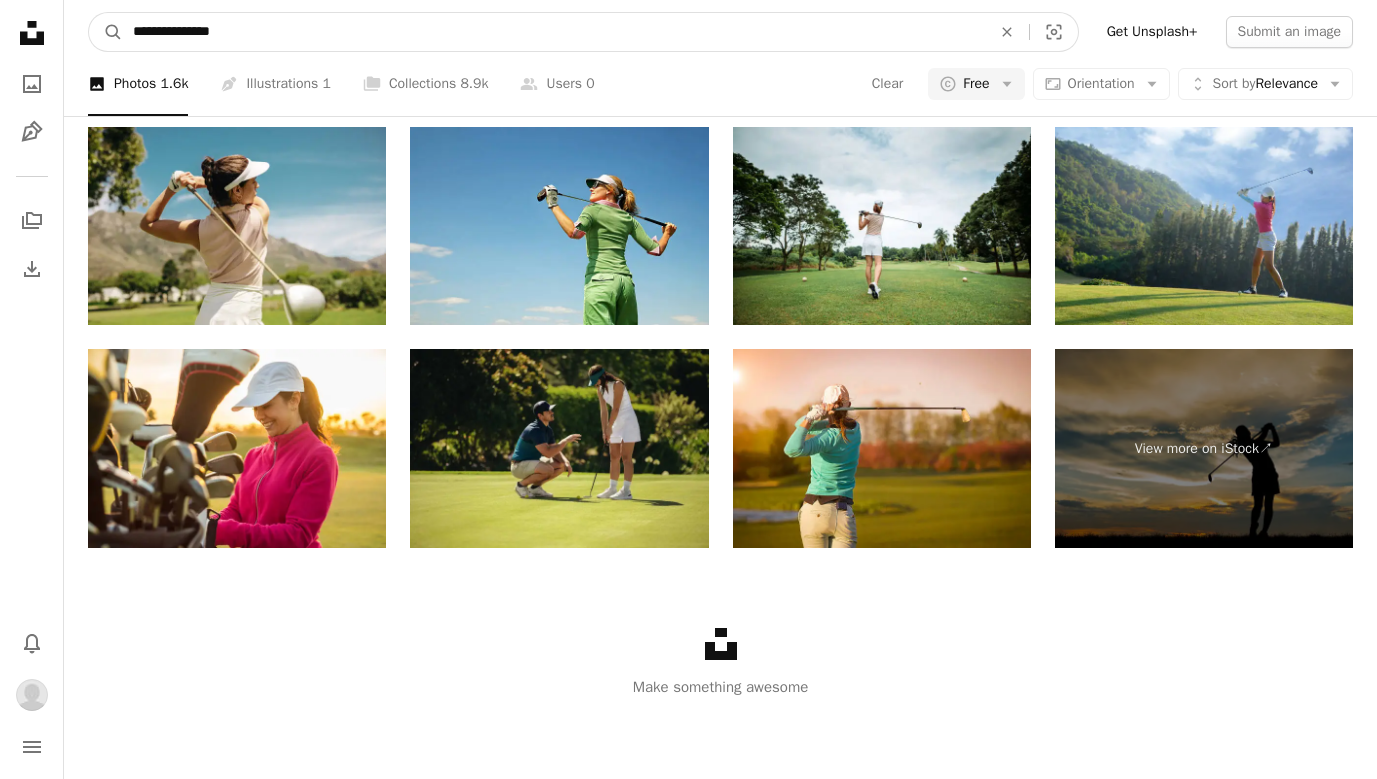 type on "**********" 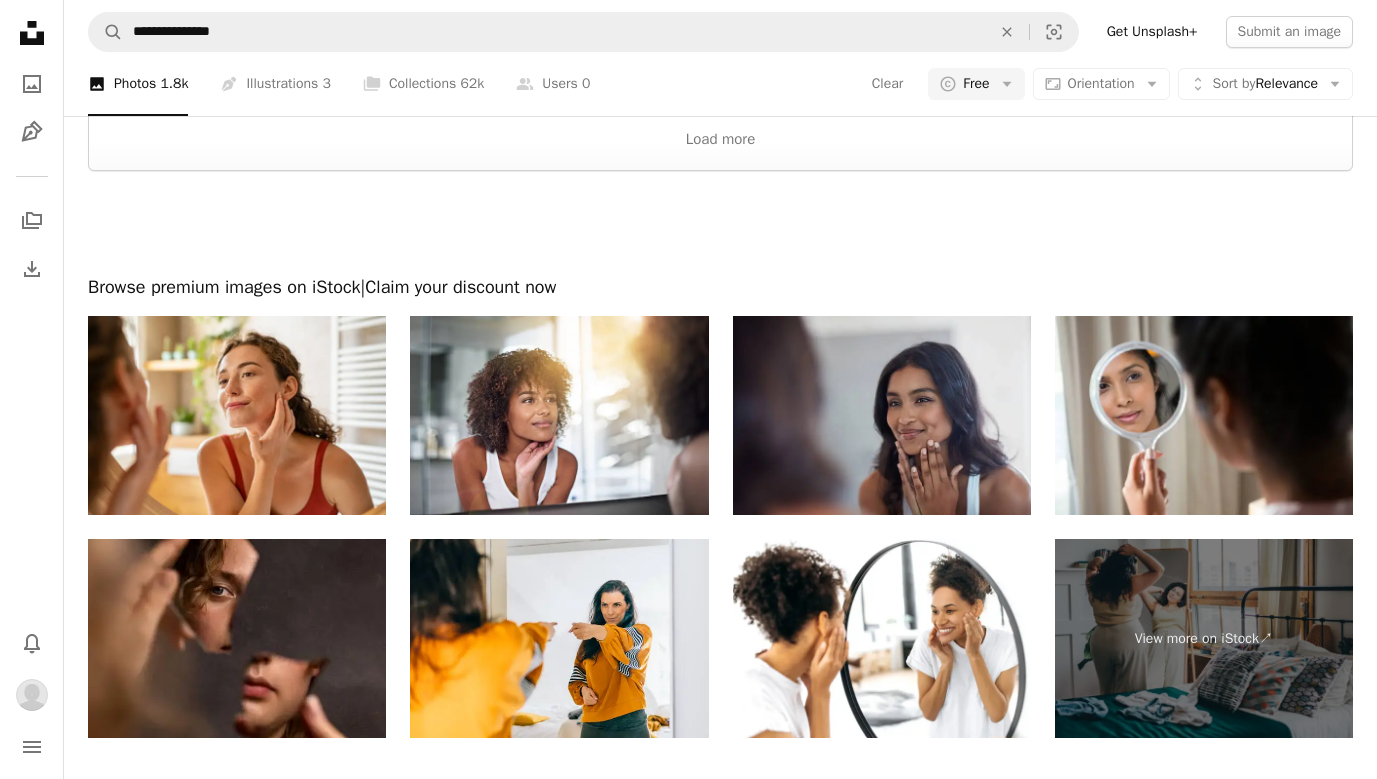scroll, scrollTop: 4066, scrollLeft: 0, axis: vertical 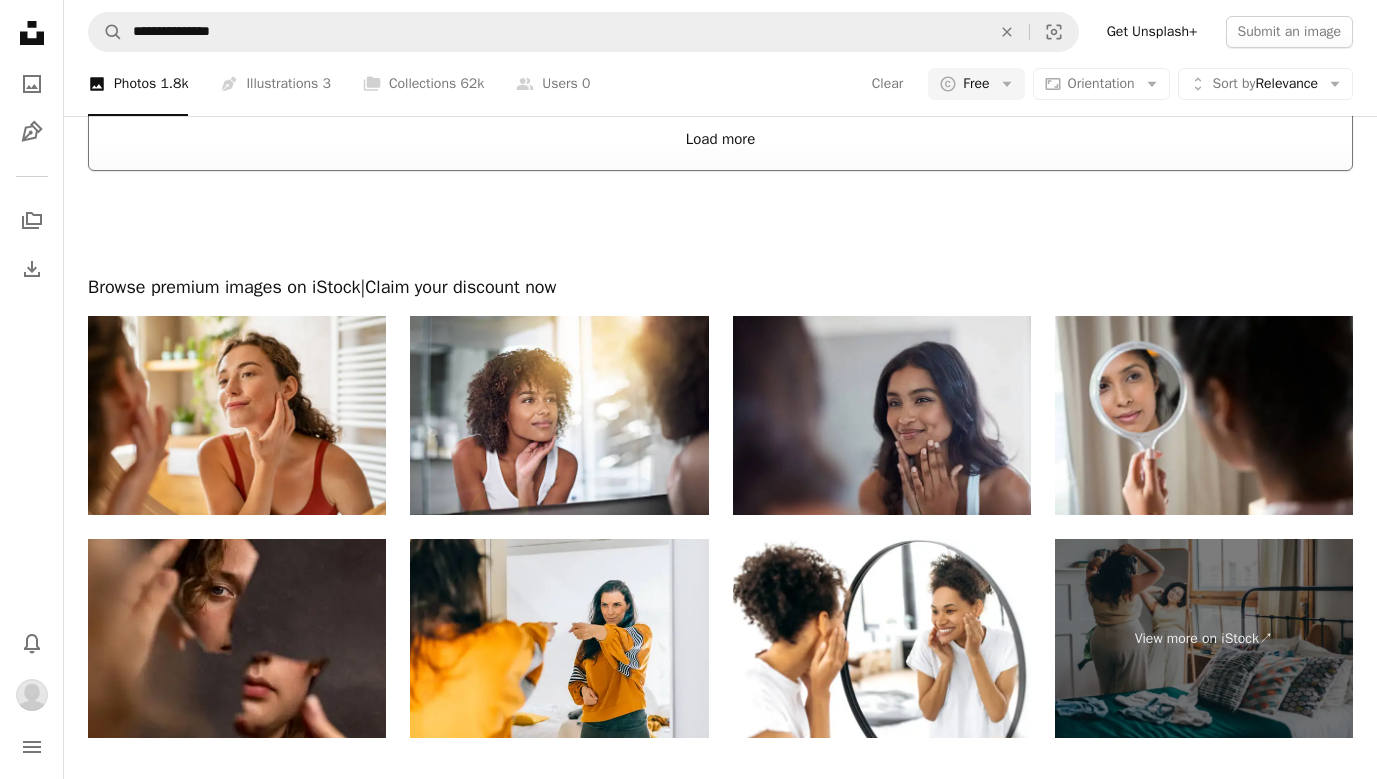 click on "Load more" at bounding box center (720, 139) 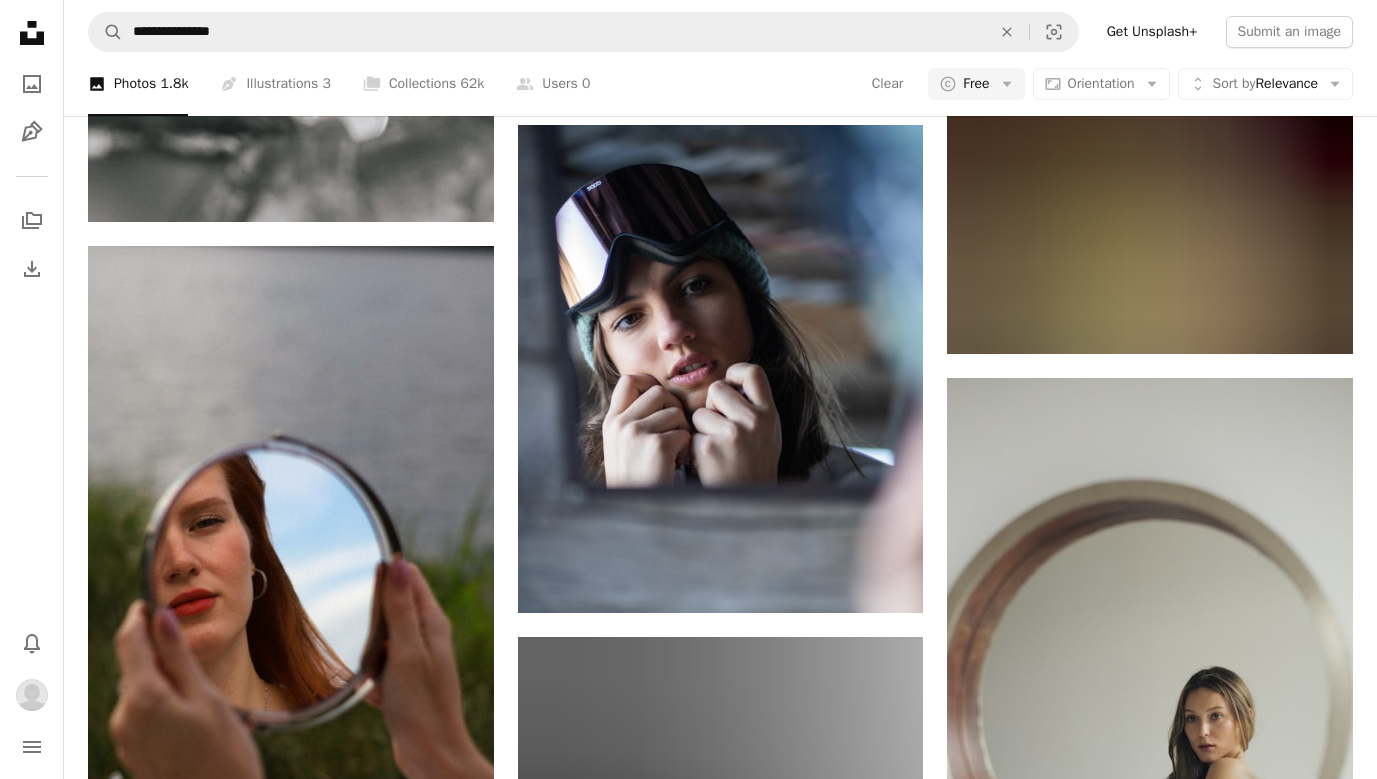 scroll, scrollTop: 5916, scrollLeft: 0, axis: vertical 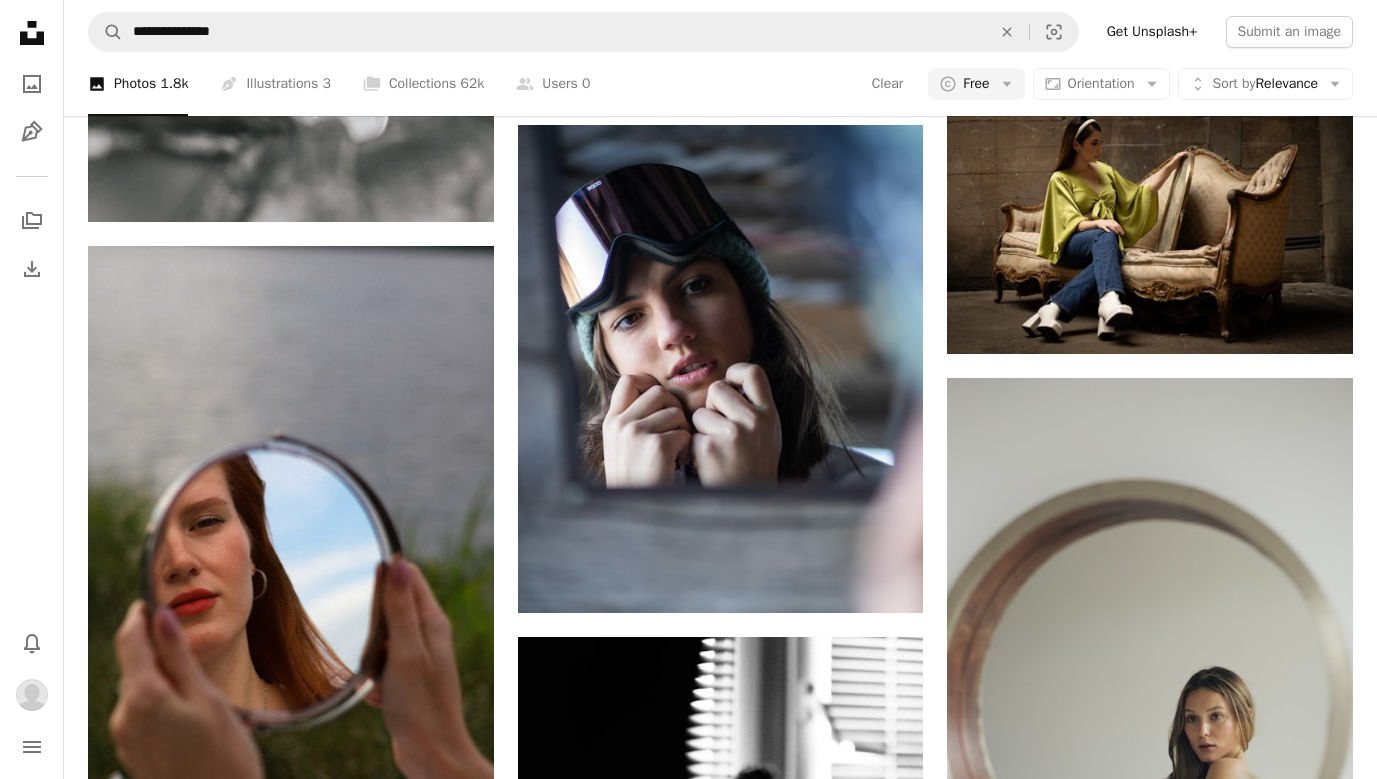 click at bounding box center [1150, 1845] 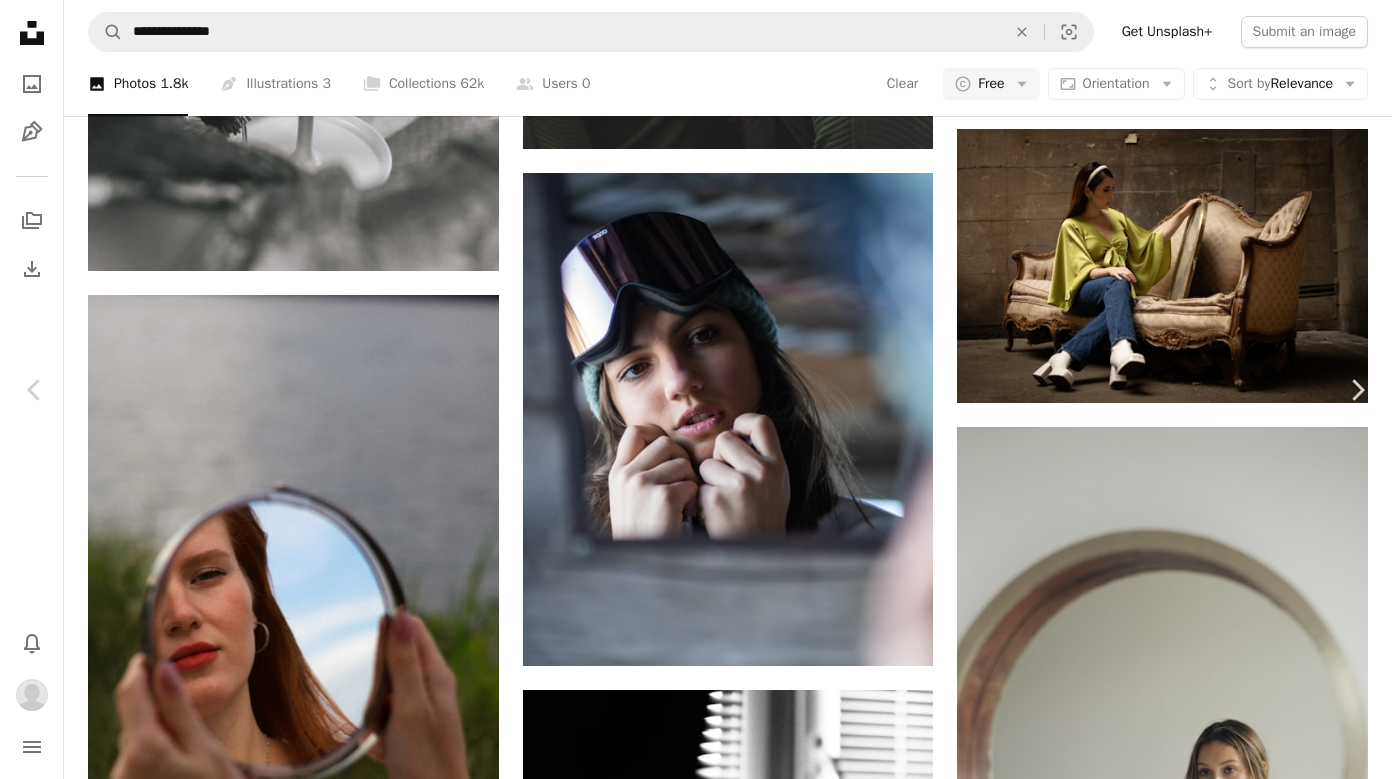 click on "Download" at bounding box center (1207, 7812) 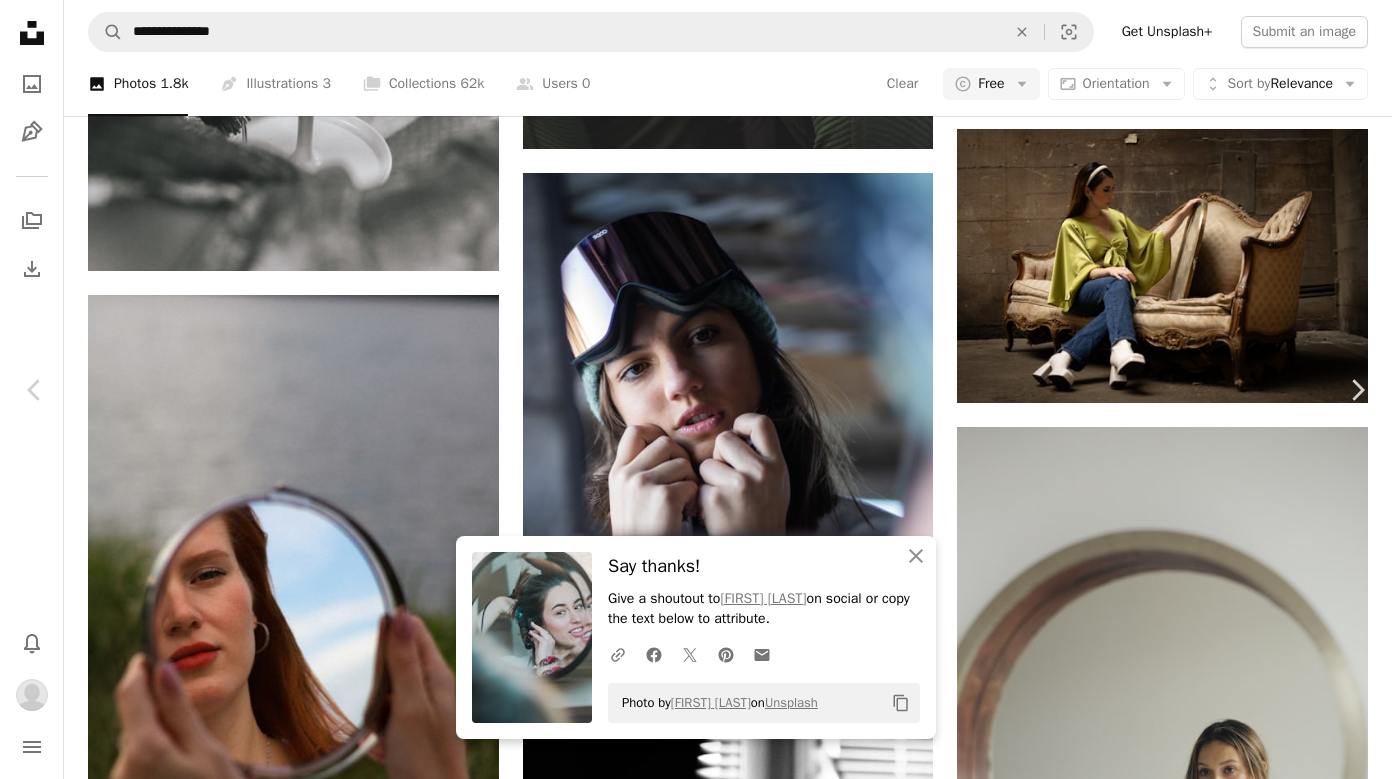 click on "An X shape" at bounding box center (20, 20) 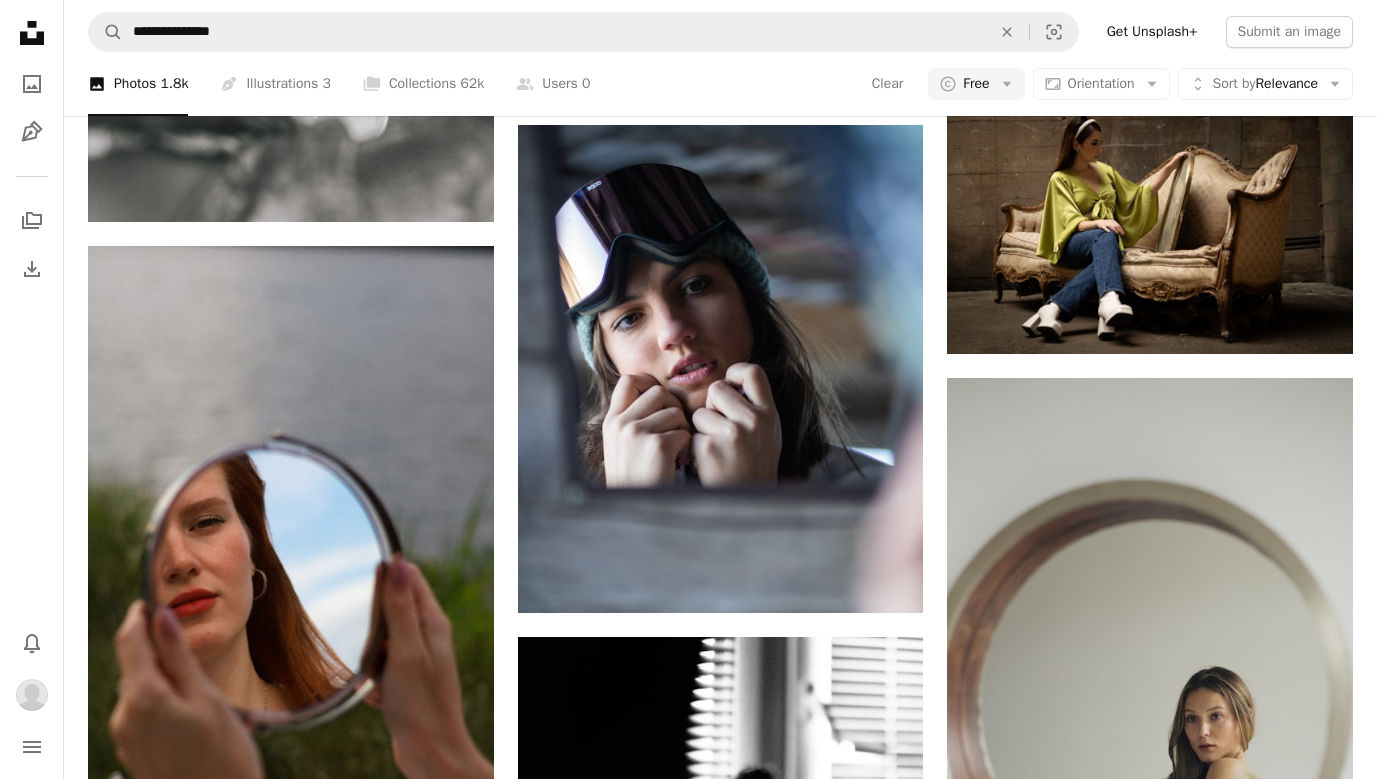 scroll, scrollTop: 13522, scrollLeft: 0, axis: vertical 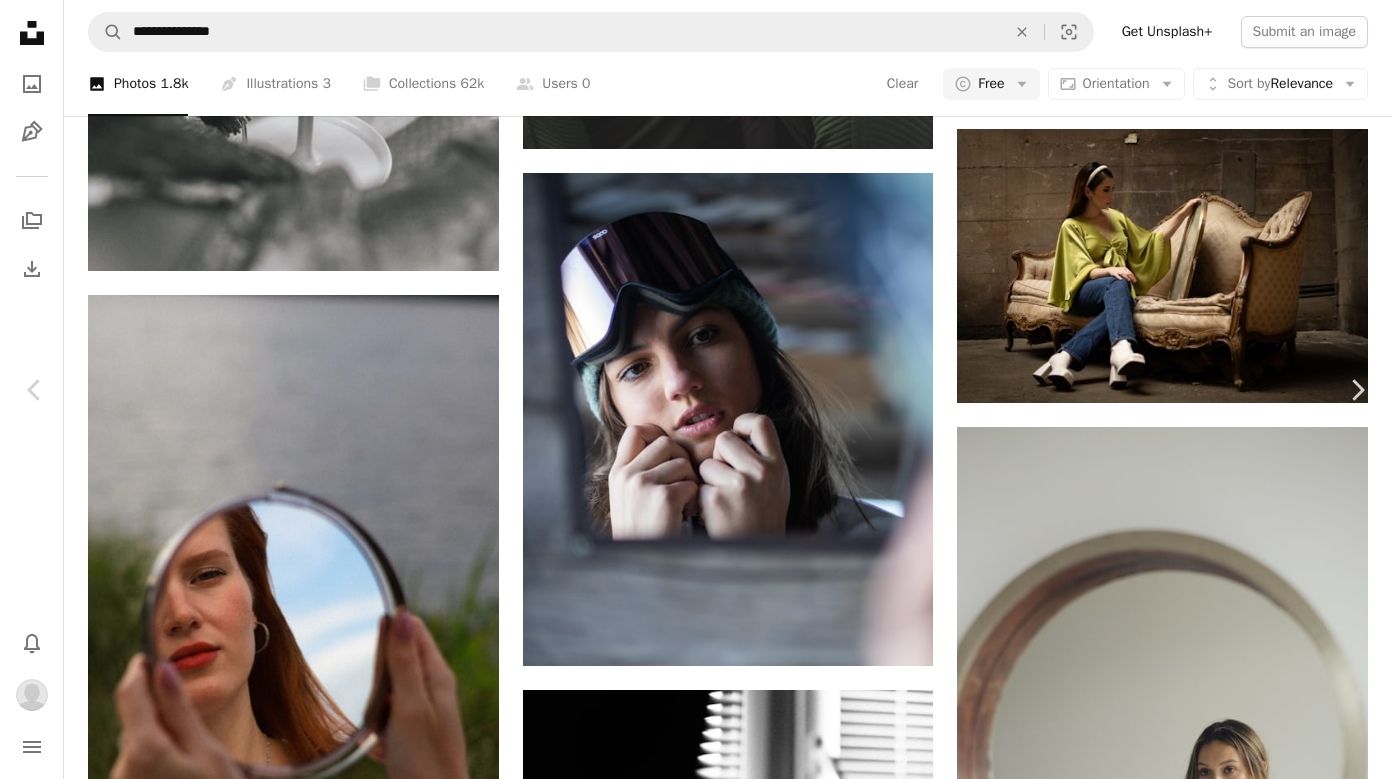 click on "An X shape" at bounding box center (20, 20) 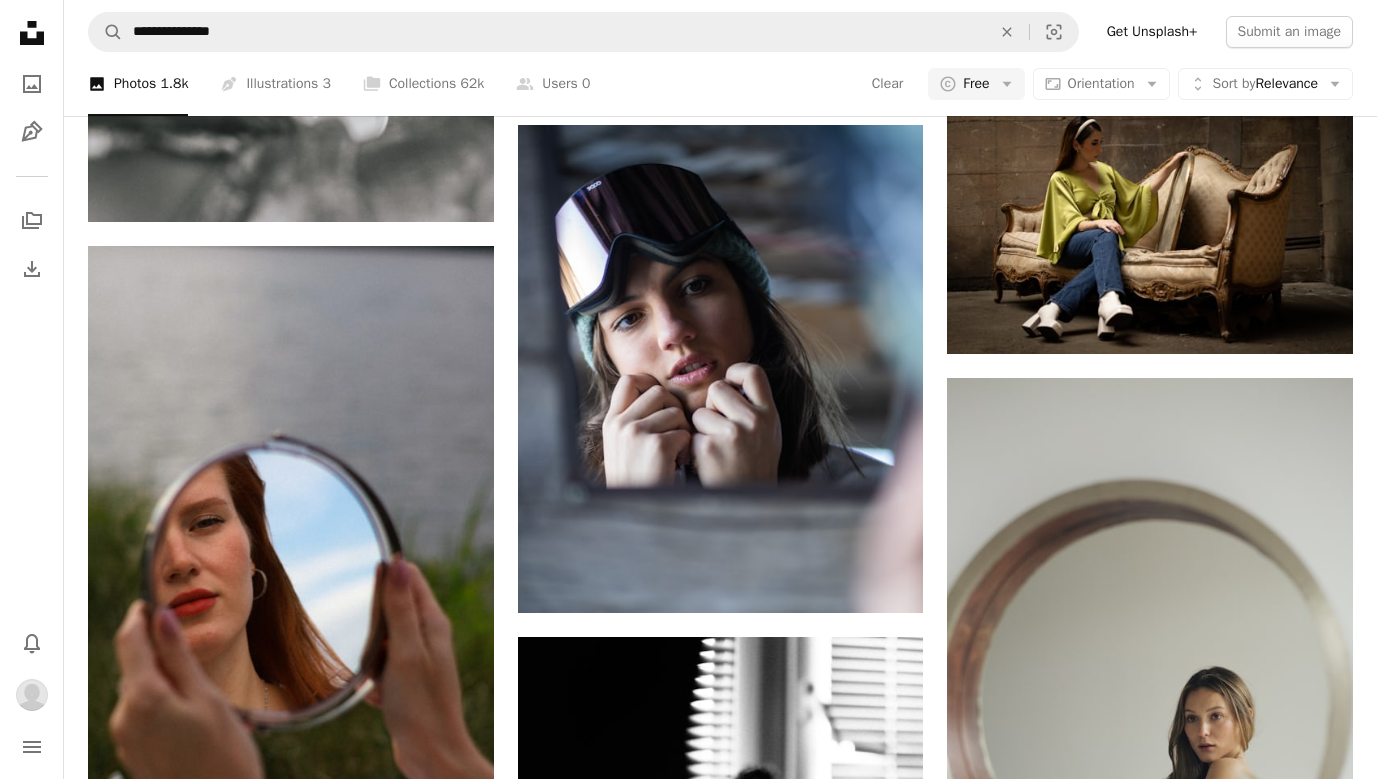 scroll, scrollTop: 20272, scrollLeft: 0, axis: vertical 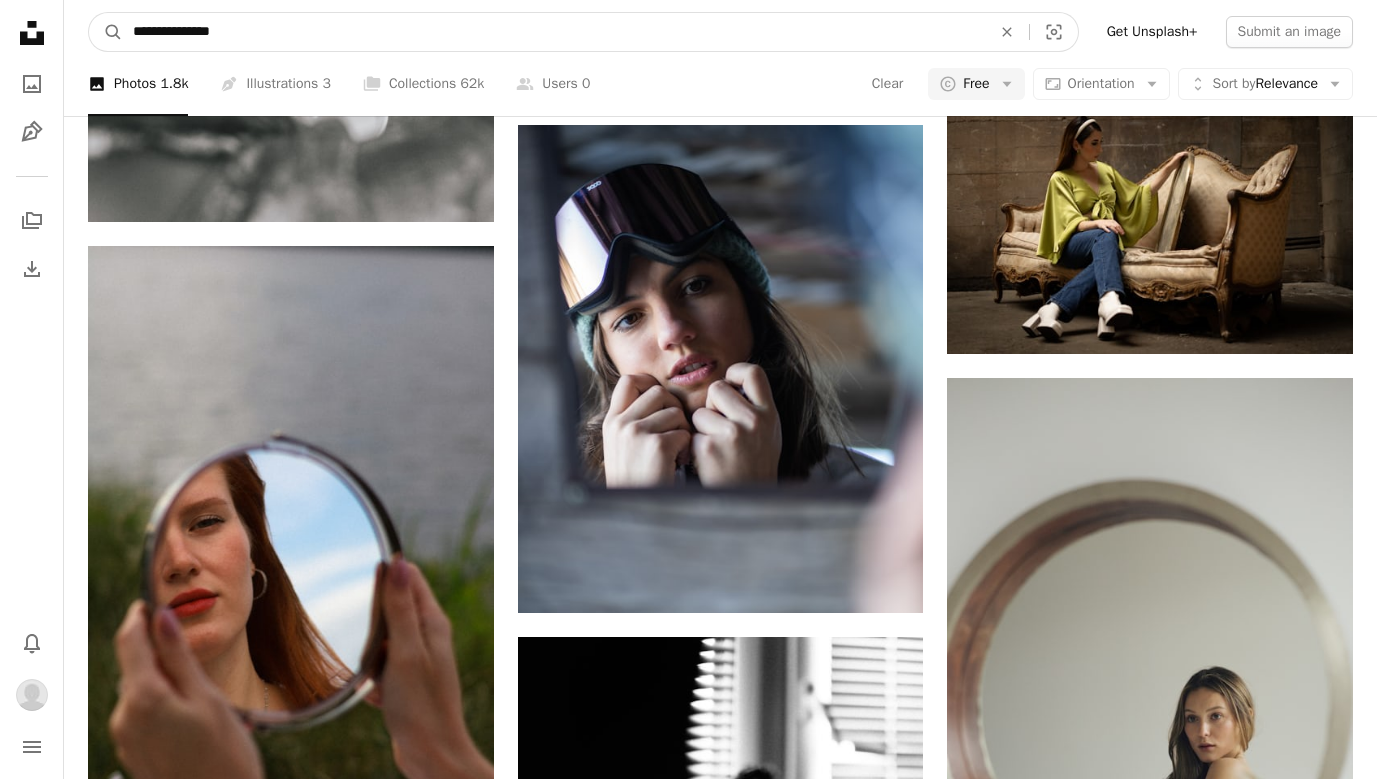 drag, startPoint x: 304, startPoint y: 40, endPoint x: 130, endPoint y: 26, distance: 174.56232 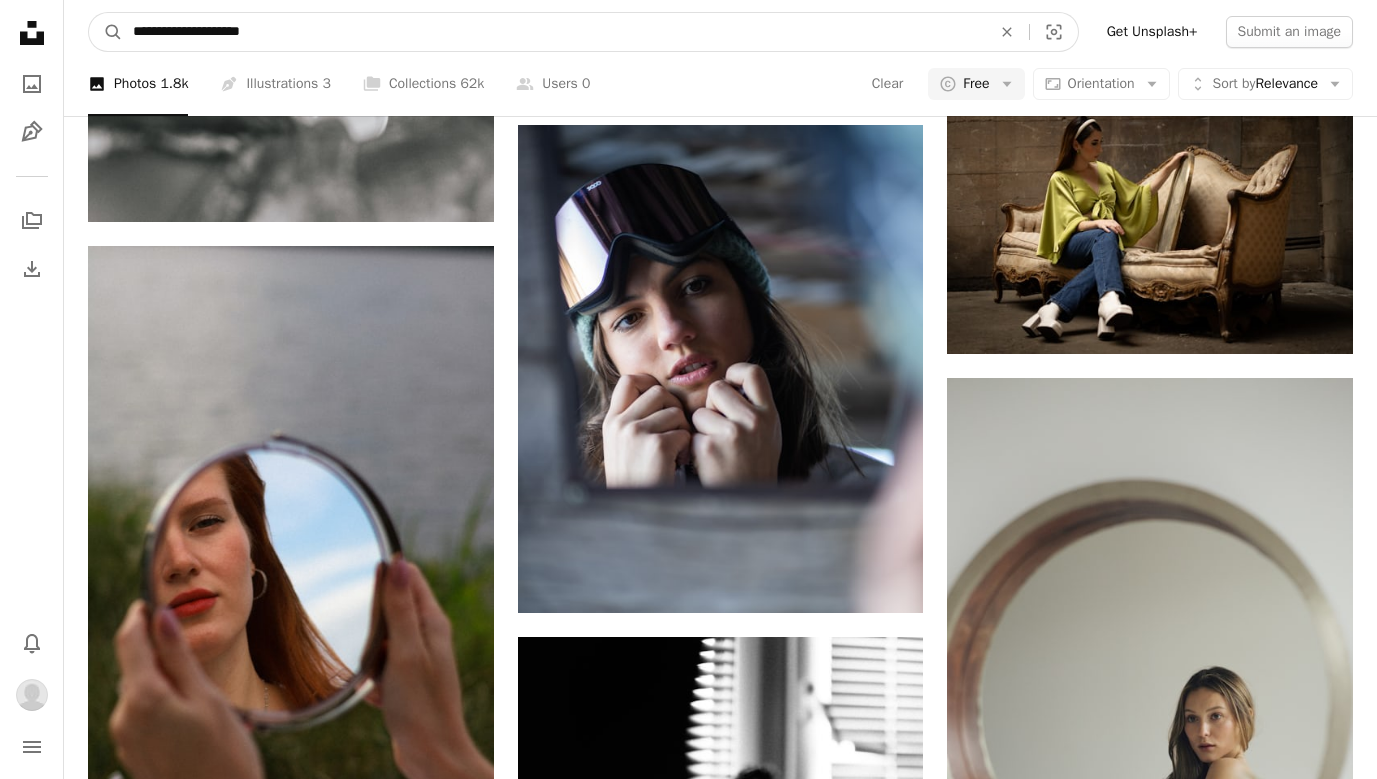 type on "**********" 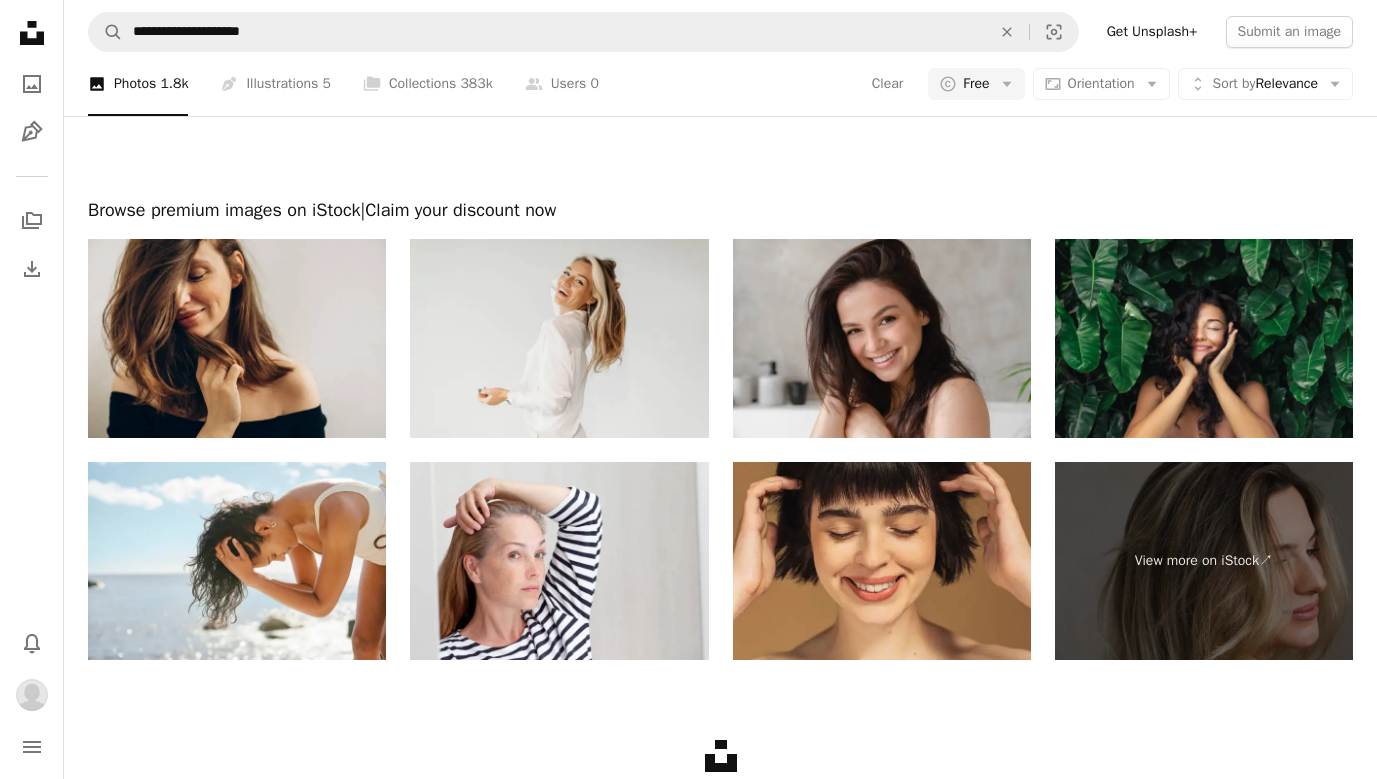scroll, scrollTop: 2588, scrollLeft: 0, axis: vertical 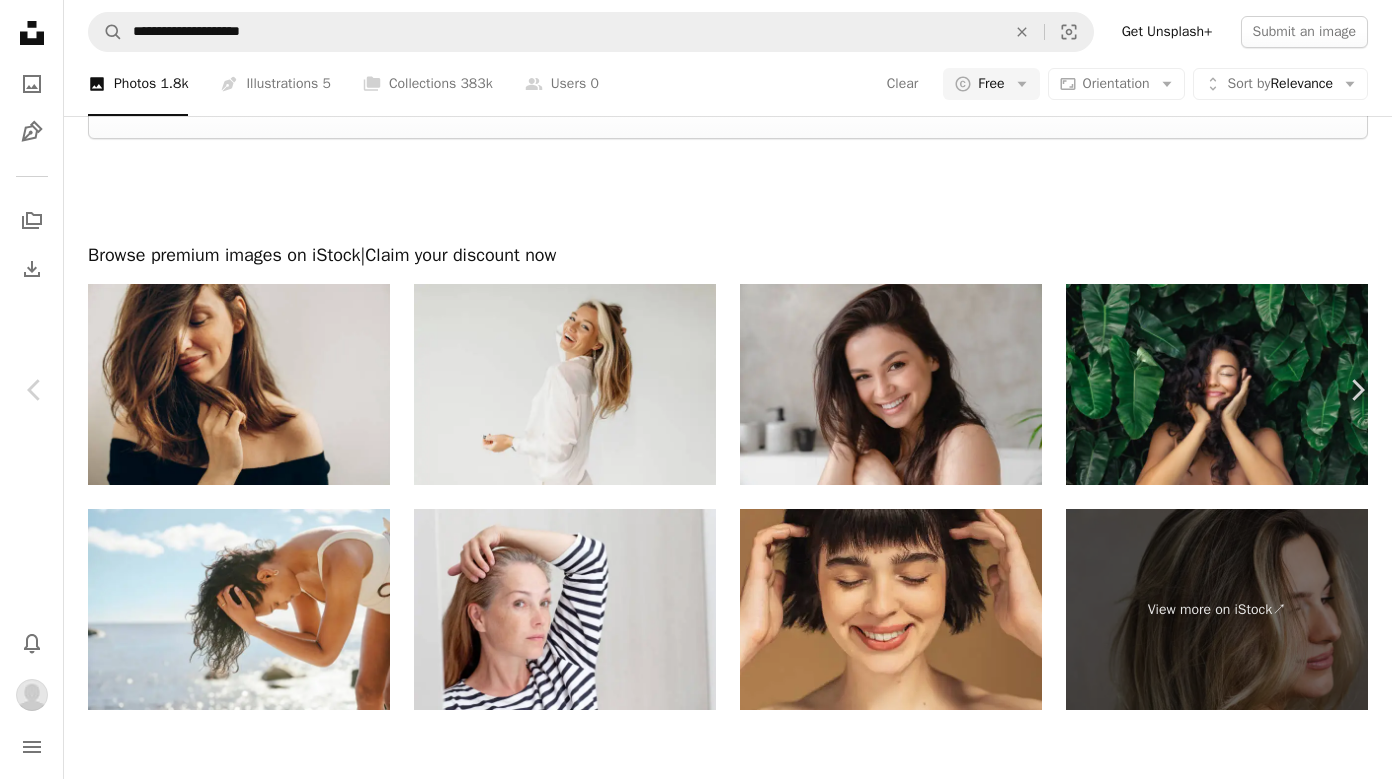 click on "Download" at bounding box center [1207, 988] 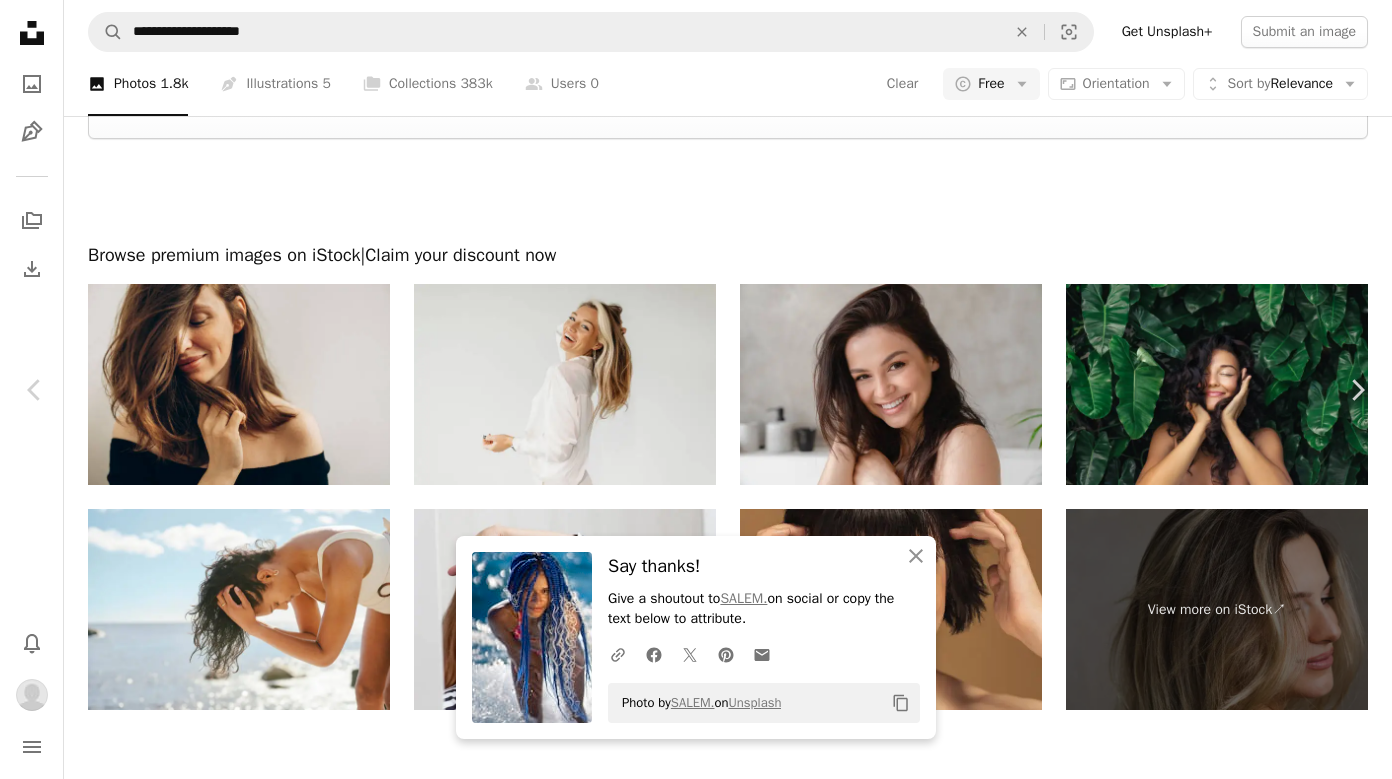 click on "An X shape" at bounding box center (20, 20) 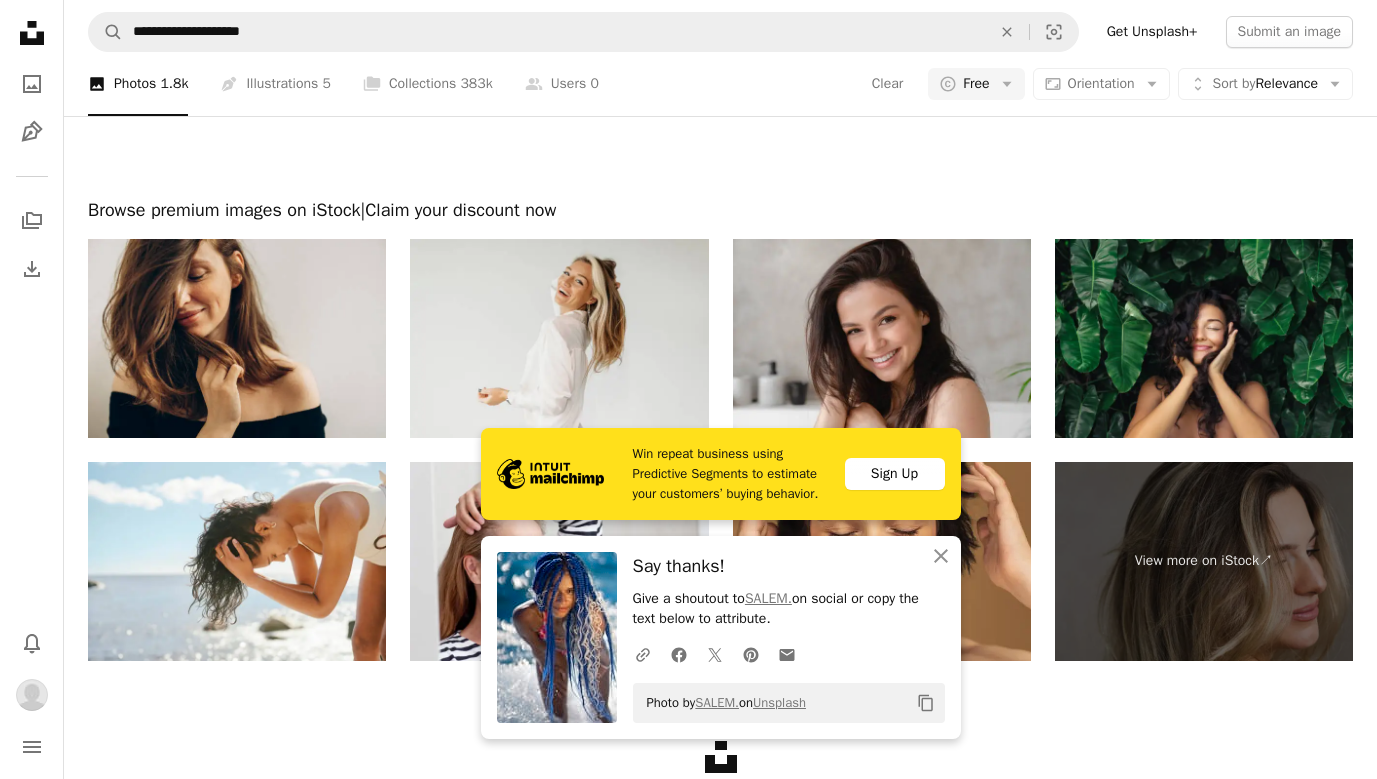 scroll, scrollTop: 2853, scrollLeft: 0, axis: vertical 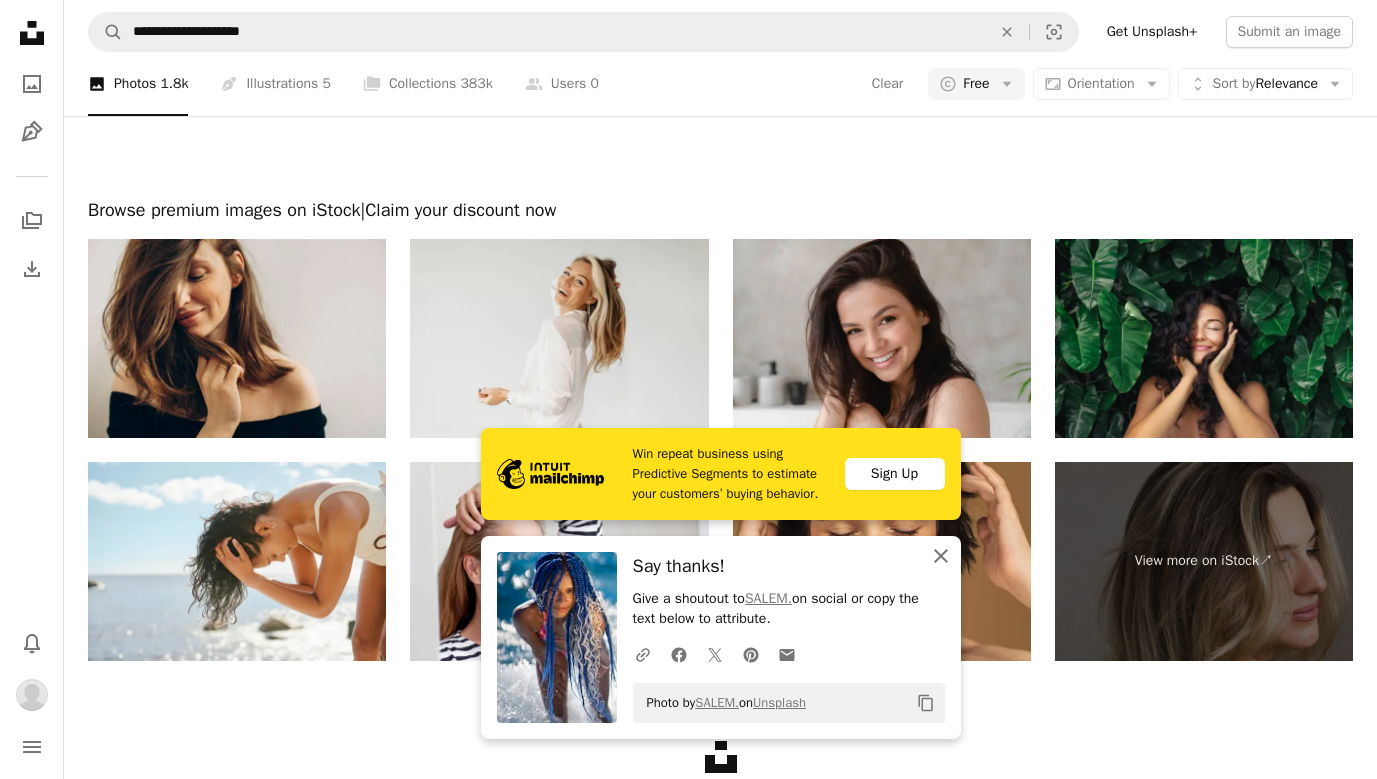 click on "An X shape" 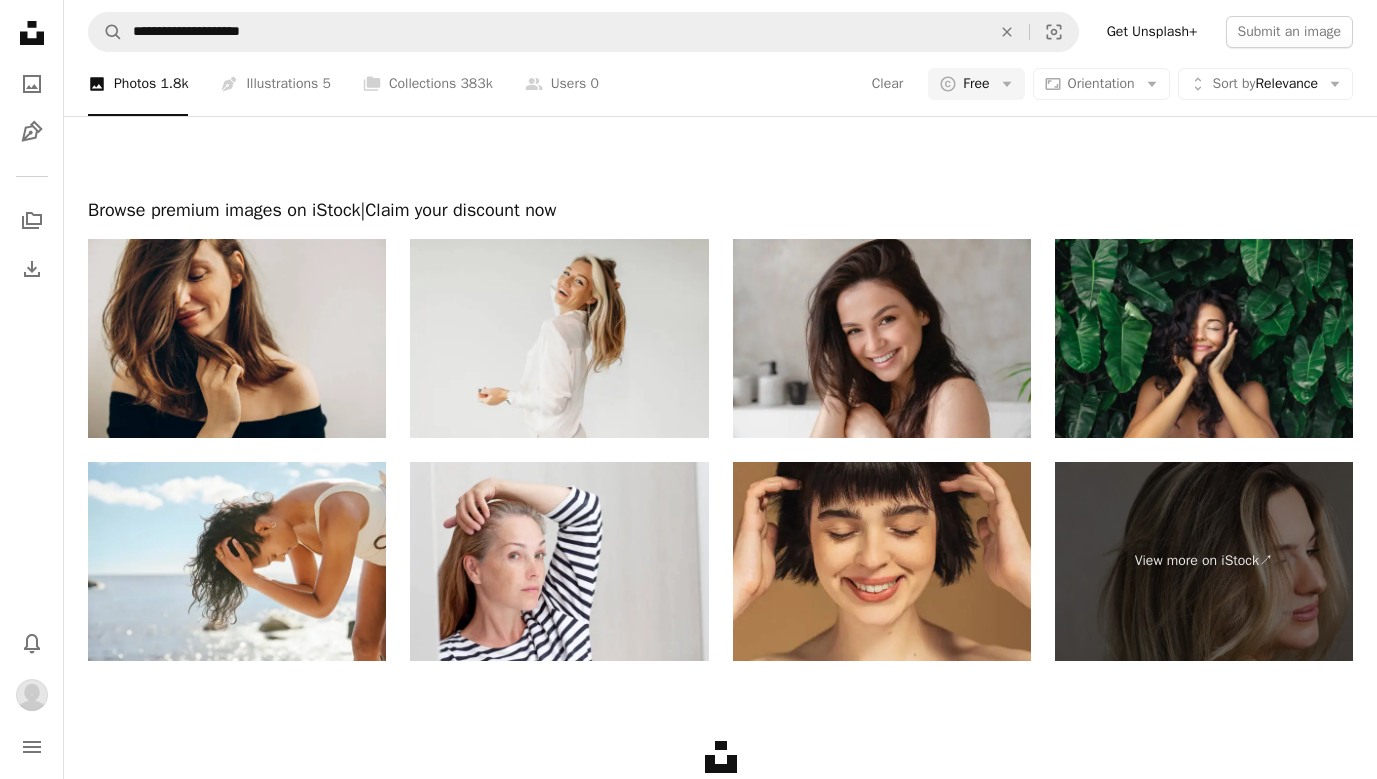scroll, scrollTop: 2549, scrollLeft: 0, axis: vertical 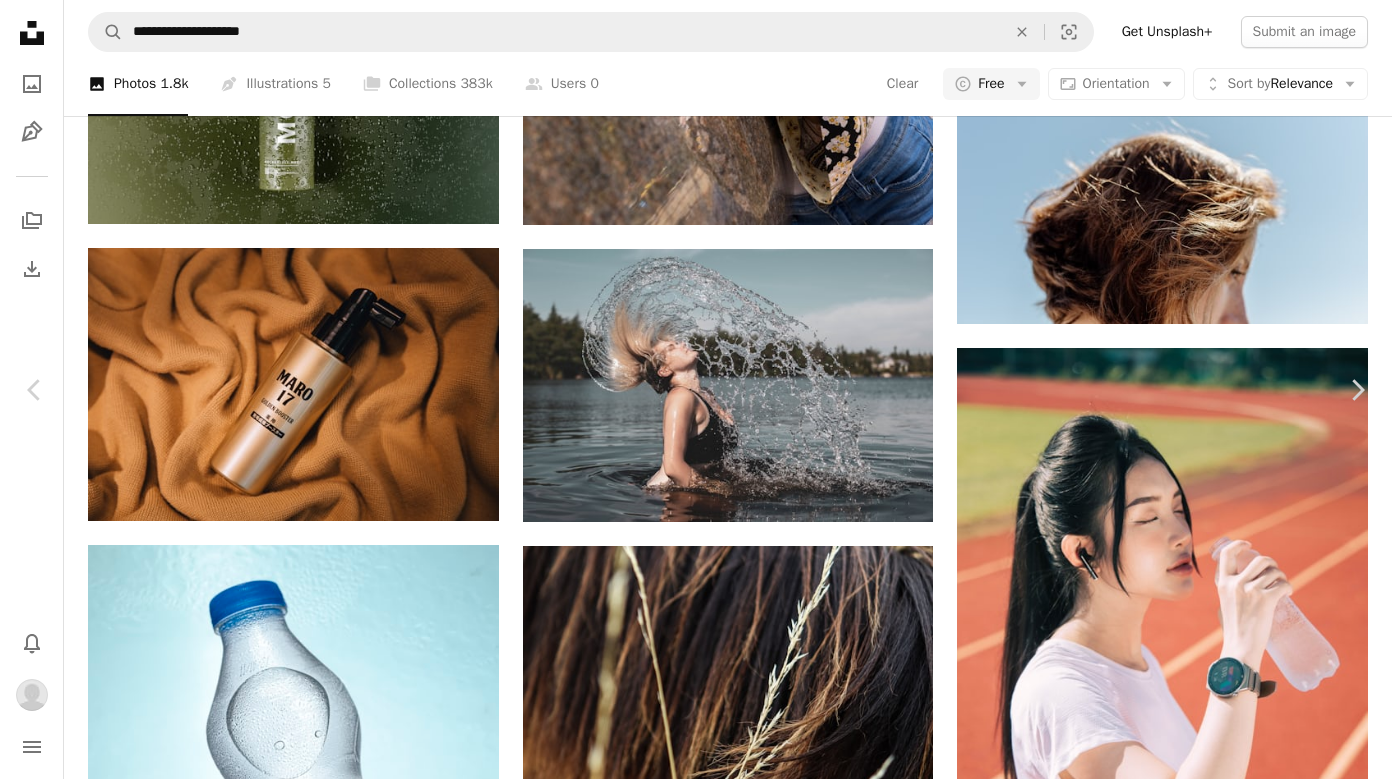click on "Download" at bounding box center (1207, 3915) 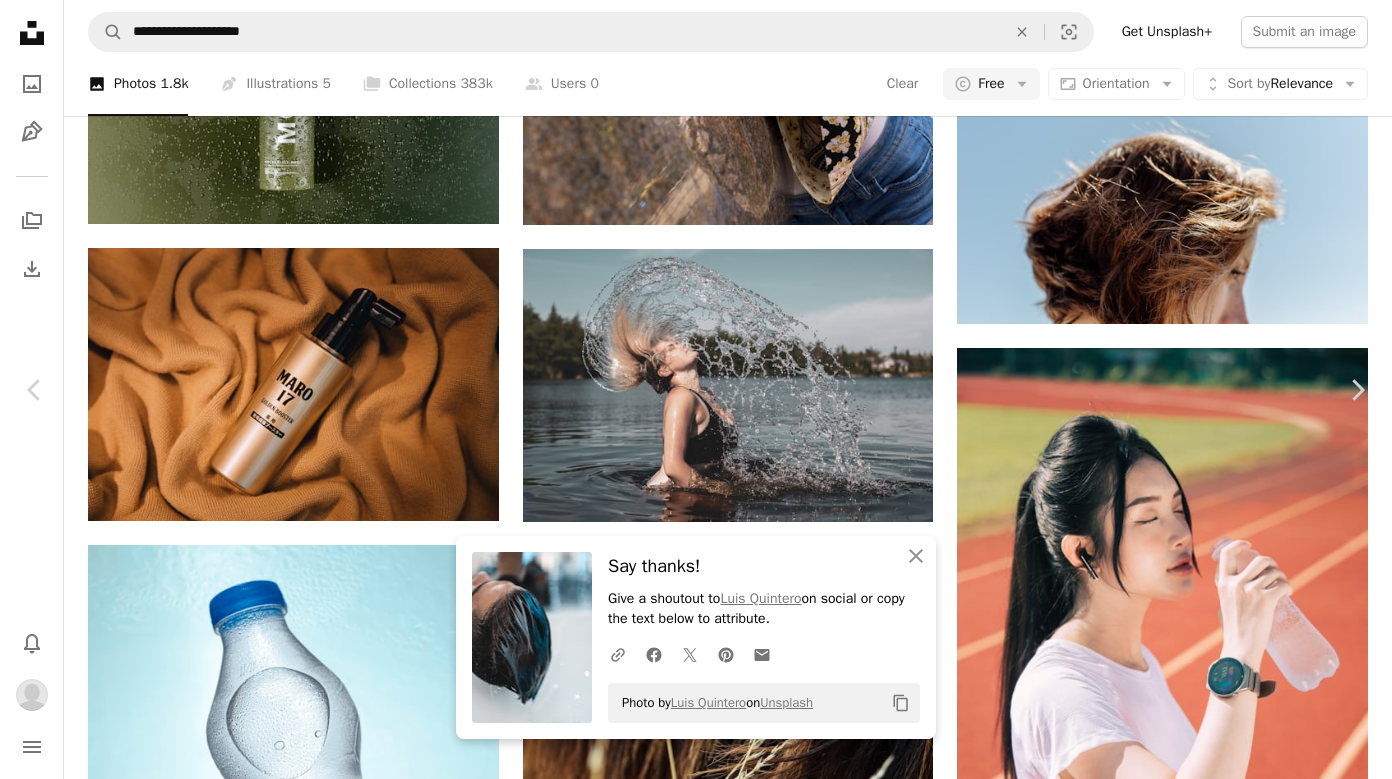 click on "An X shape" at bounding box center (20, 20) 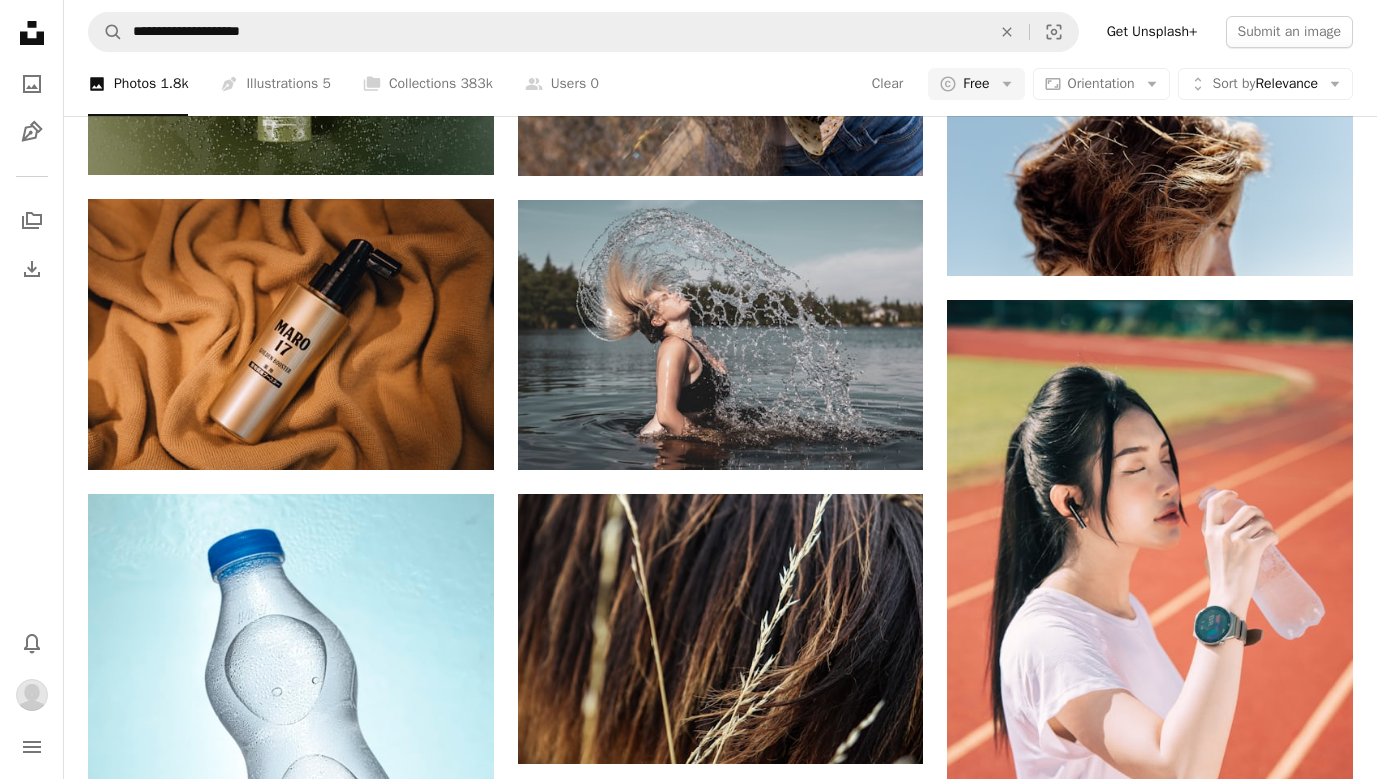 scroll, scrollTop: 7236, scrollLeft: 0, axis: vertical 